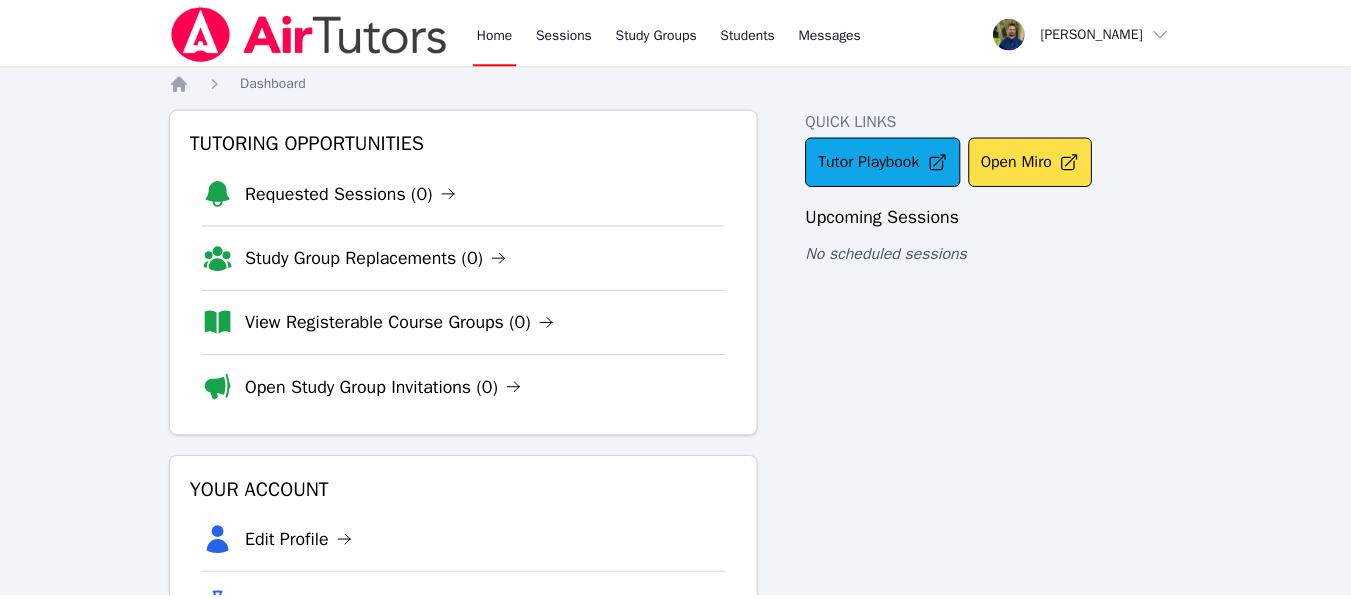 scroll, scrollTop: 0, scrollLeft: 0, axis: both 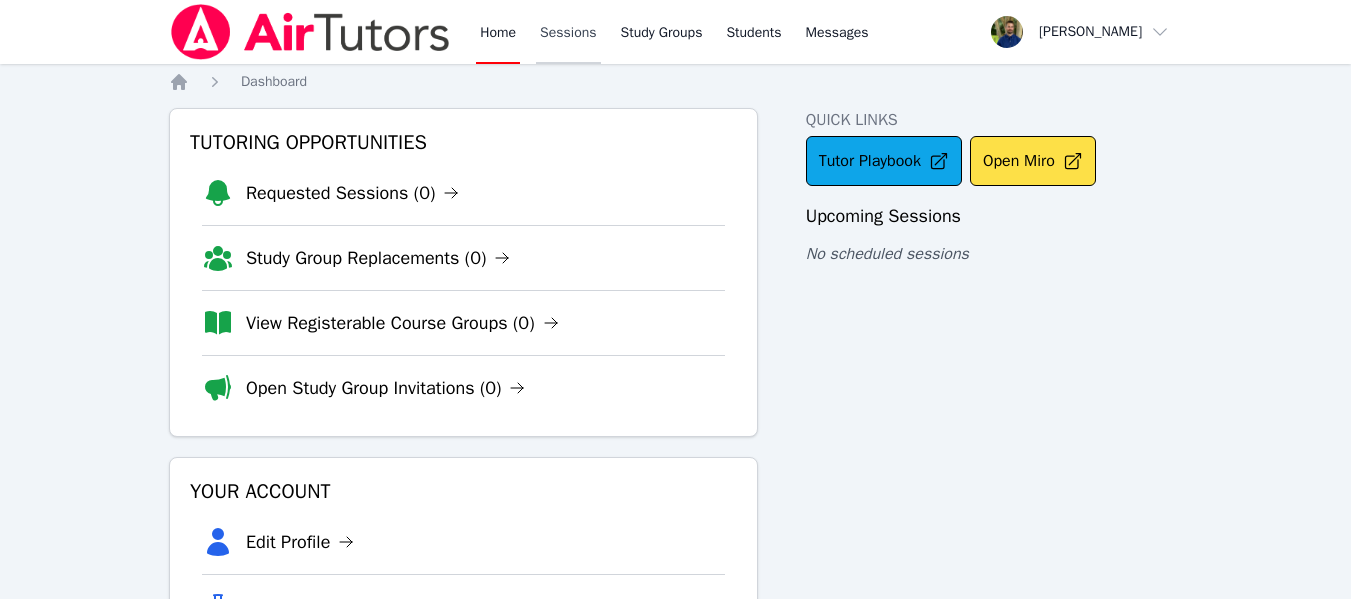 click on "Sessions" at bounding box center (568, 32) 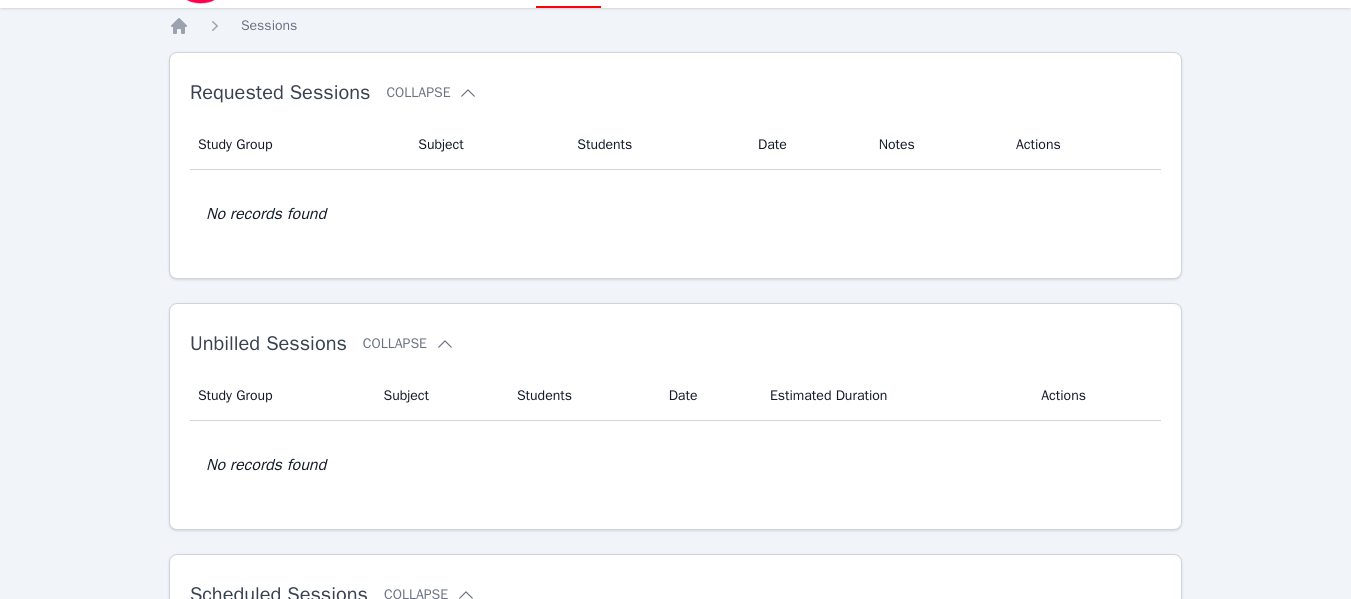 scroll, scrollTop: 0, scrollLeft: 0, axis: both 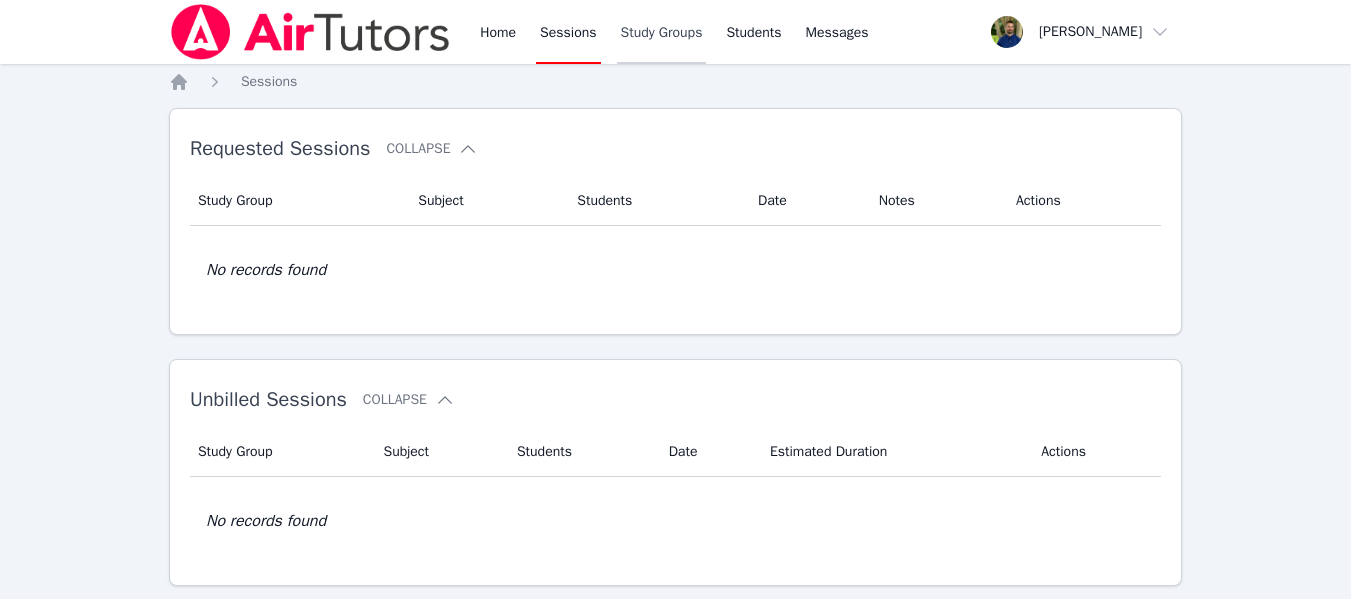 click on "Study Groups" at bounding box center [662, 32] 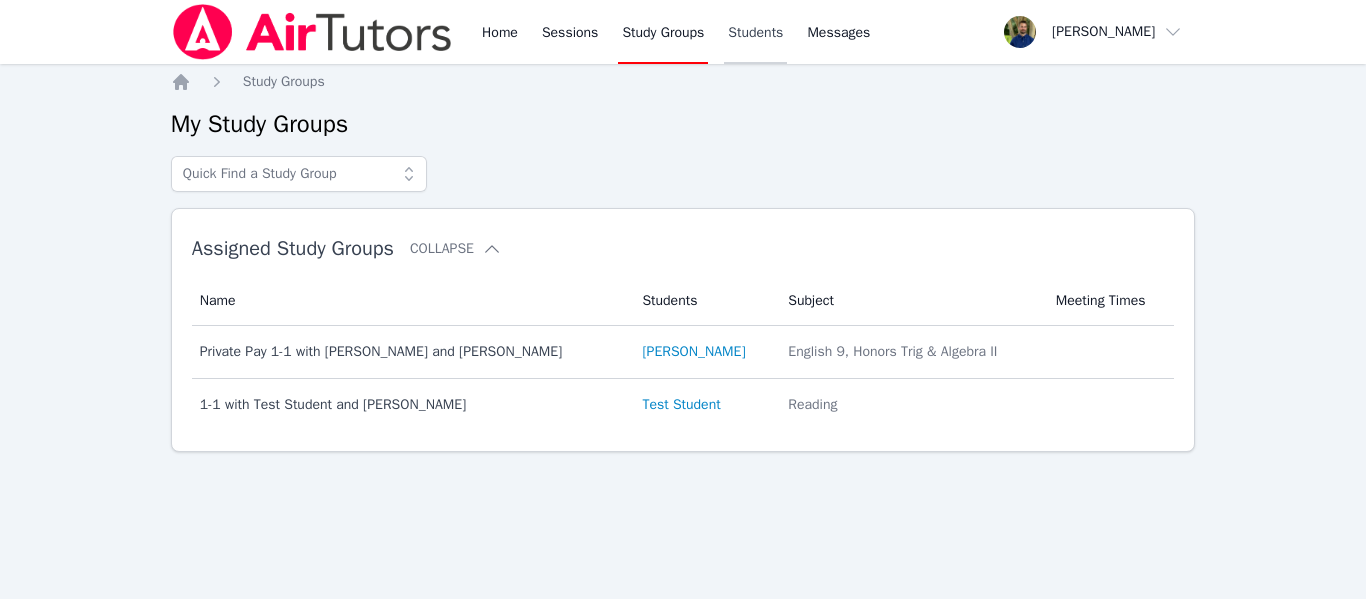 click on "Students" at bounding box center [755, 32] 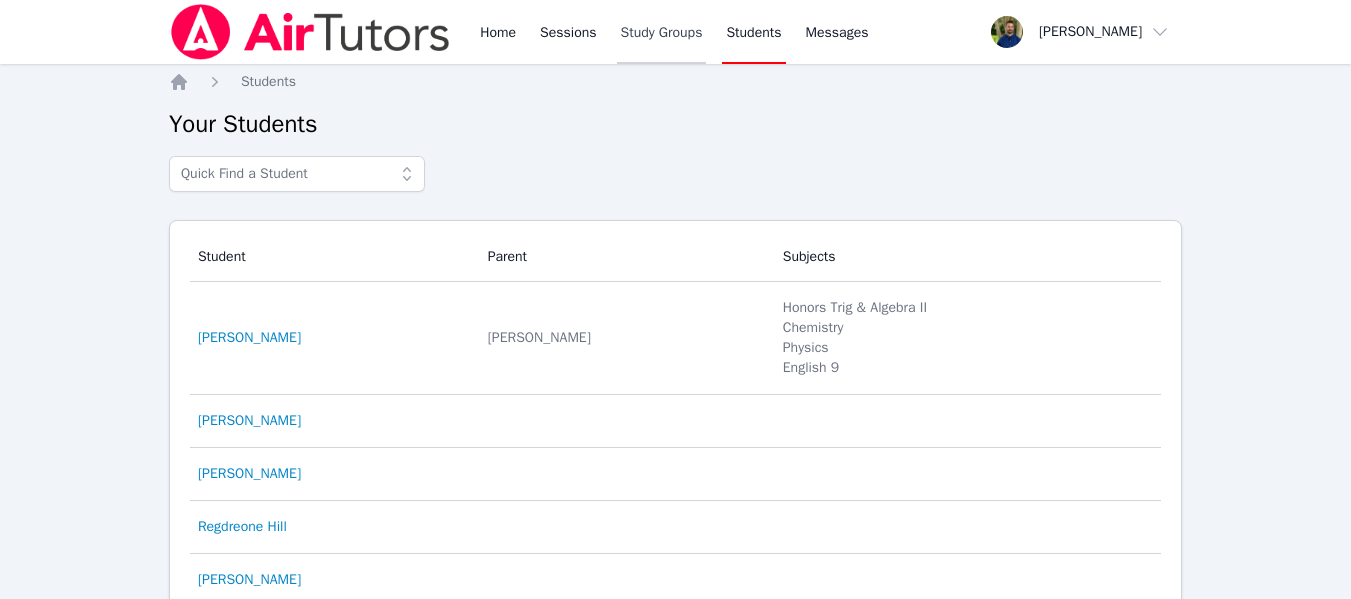 click on "Study Groups" at bounding box center (662, 32) 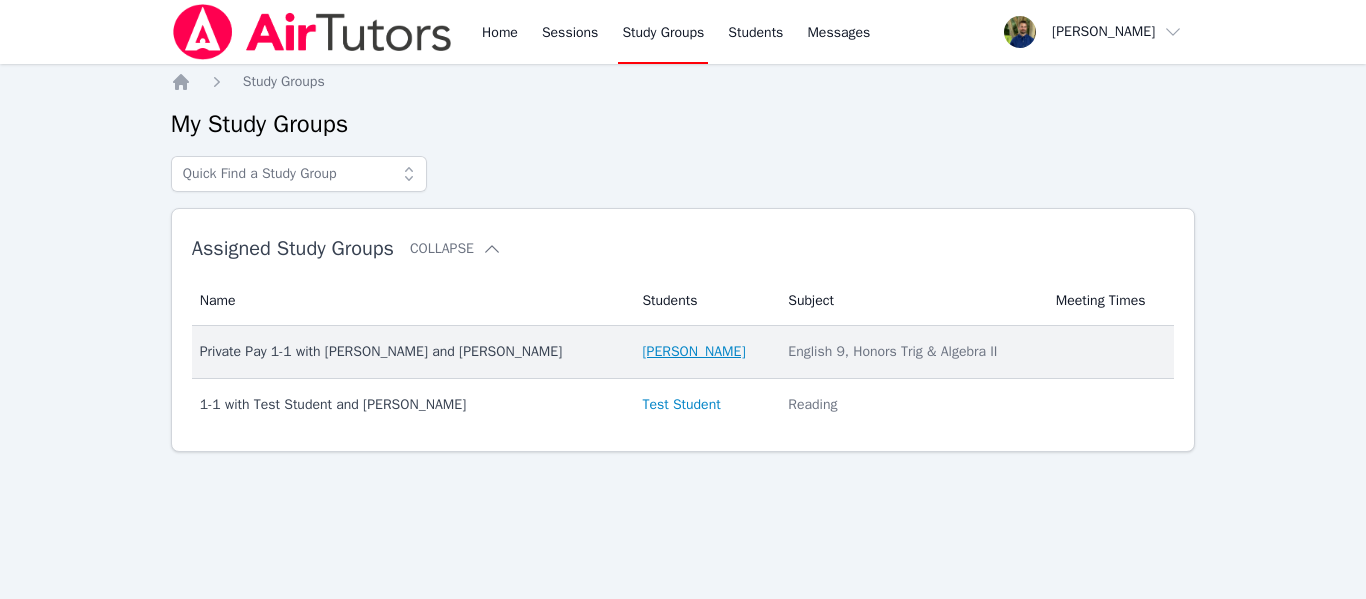 click on "Eden Rothenberg" at bounding box center [693, 352] 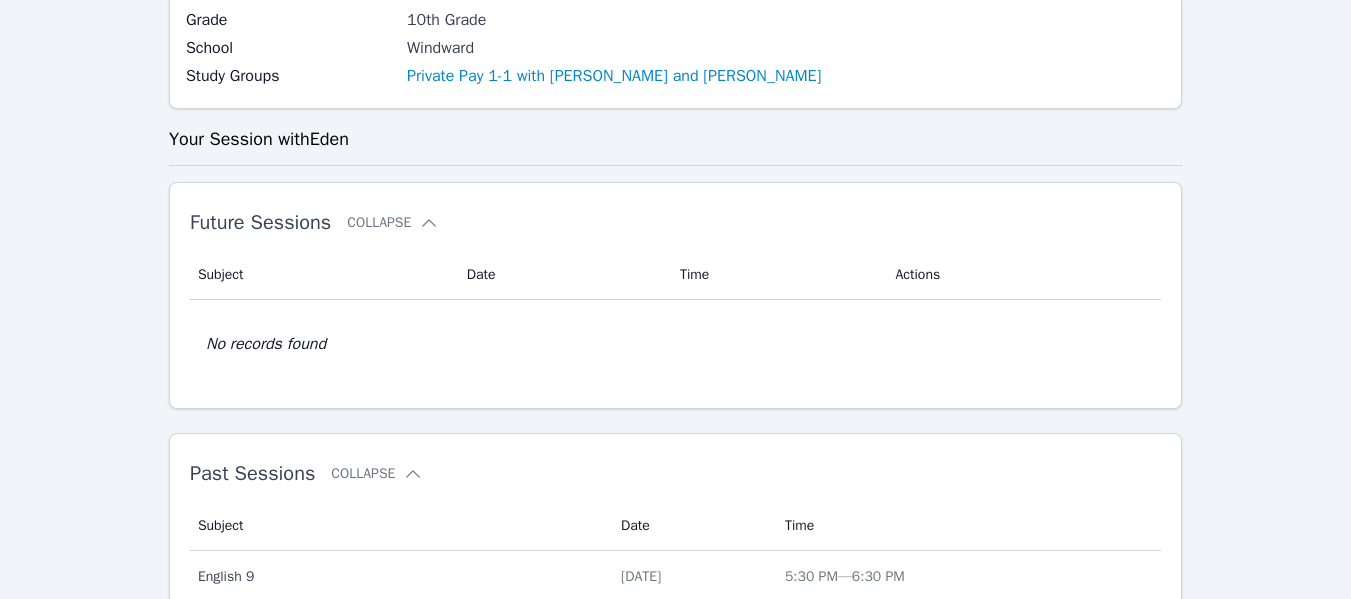 scroll, scrollTop: 353, scrollLeft: 0, axis: vertical 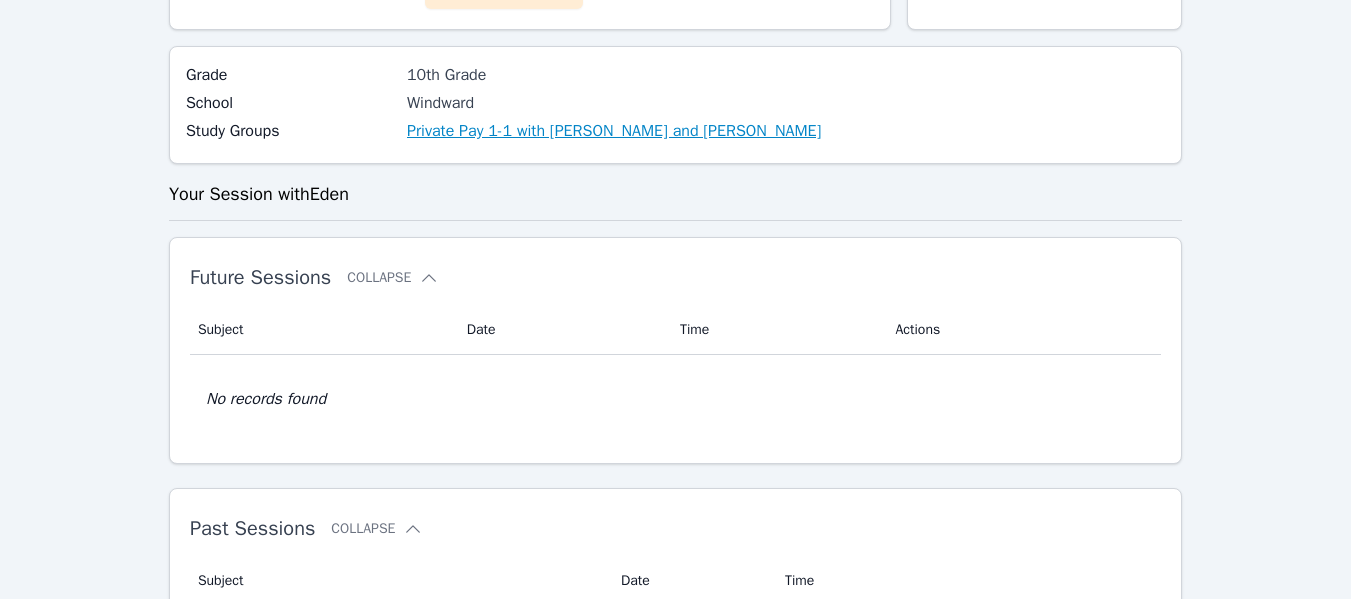 click on "Private Pay 1-1 with Eden Rothenberg and Zachary Allen" at bounding box center (614, 131) 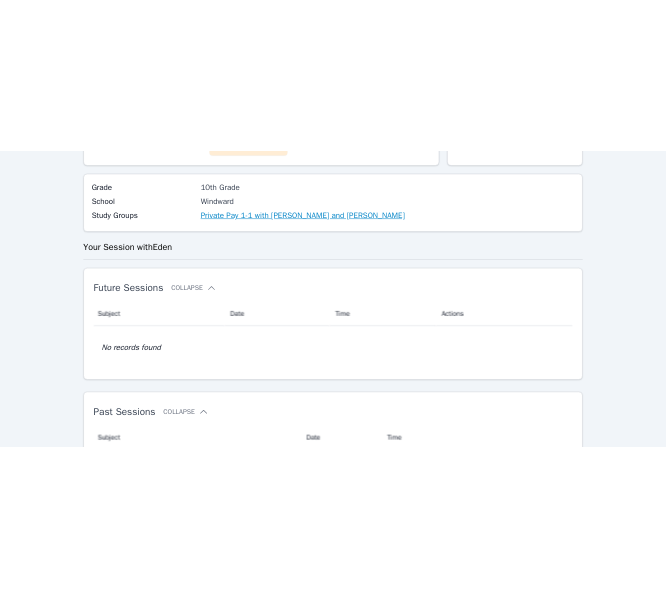 scroll, scrollTop: 0, scrollLeft: 0, axis: both 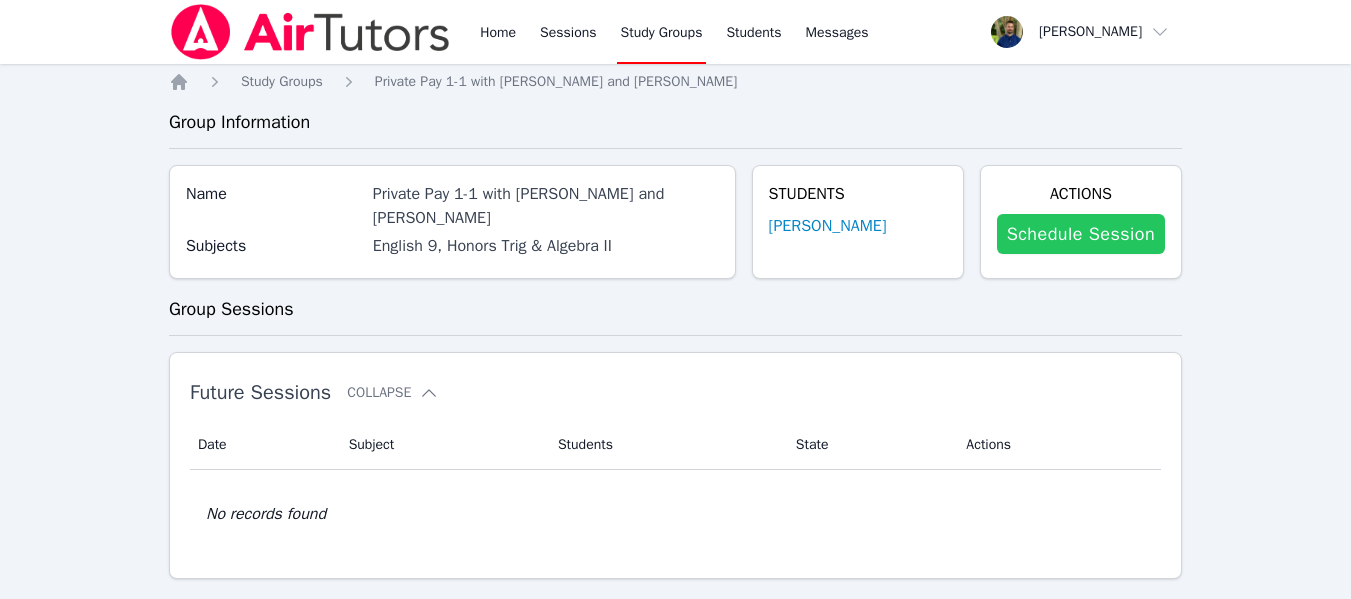 click on "Schedule Session" at bounding box center [1081, 234] 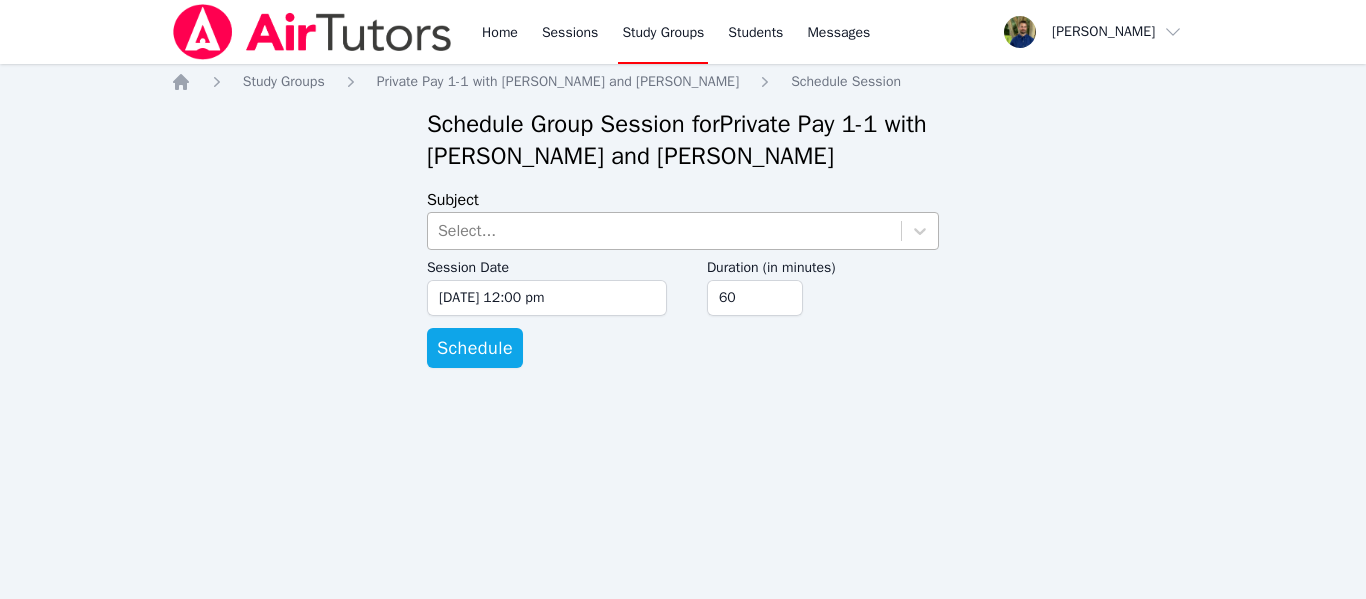 click on "Select..." at bounding box center (664, 231) 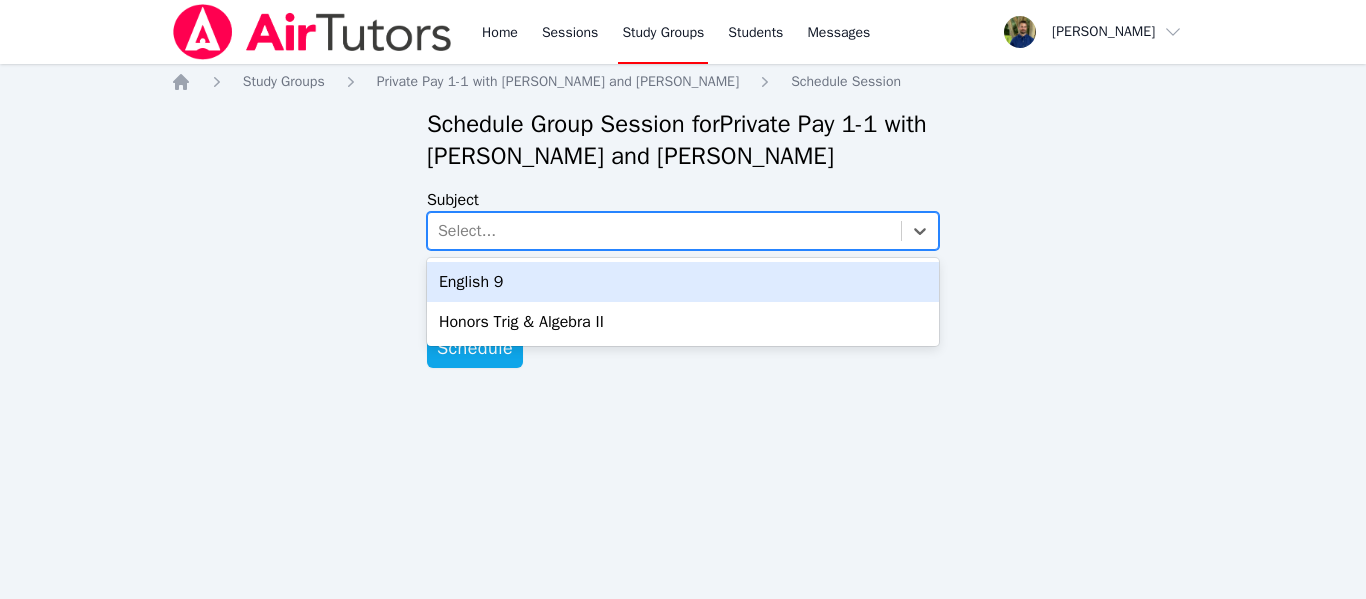 click on "English 9" at bounding box center [683, 282] 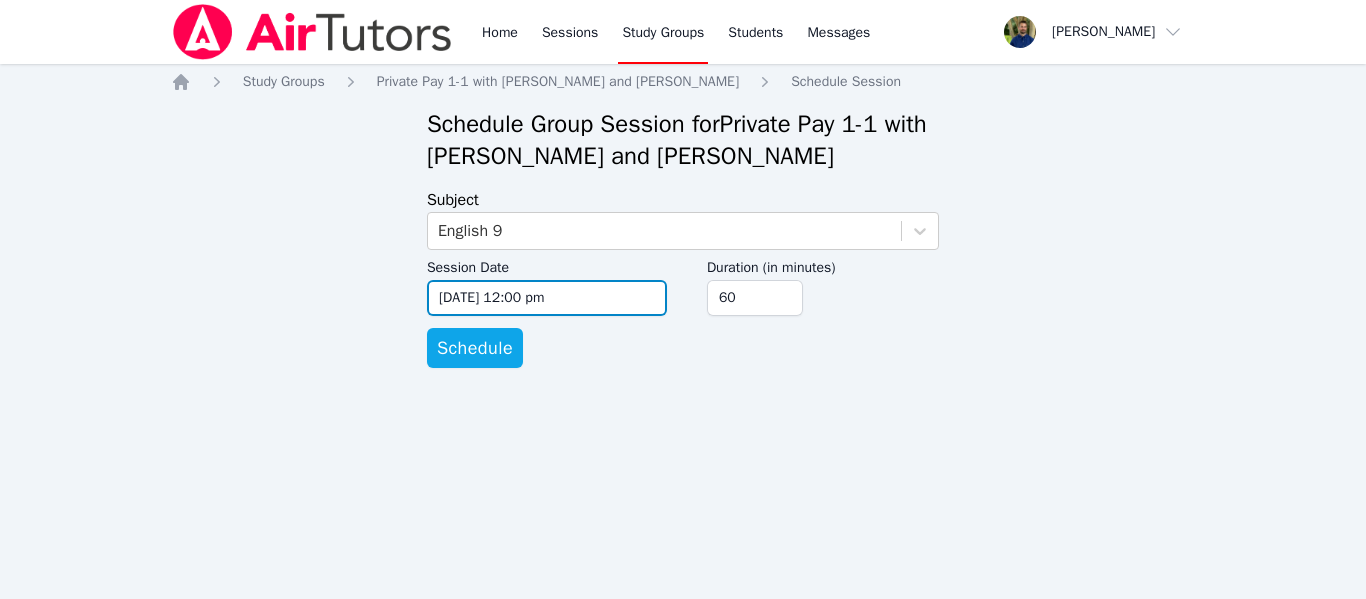 click on "07/21/2025 12:00 pm" at bounding box center (547, 298) 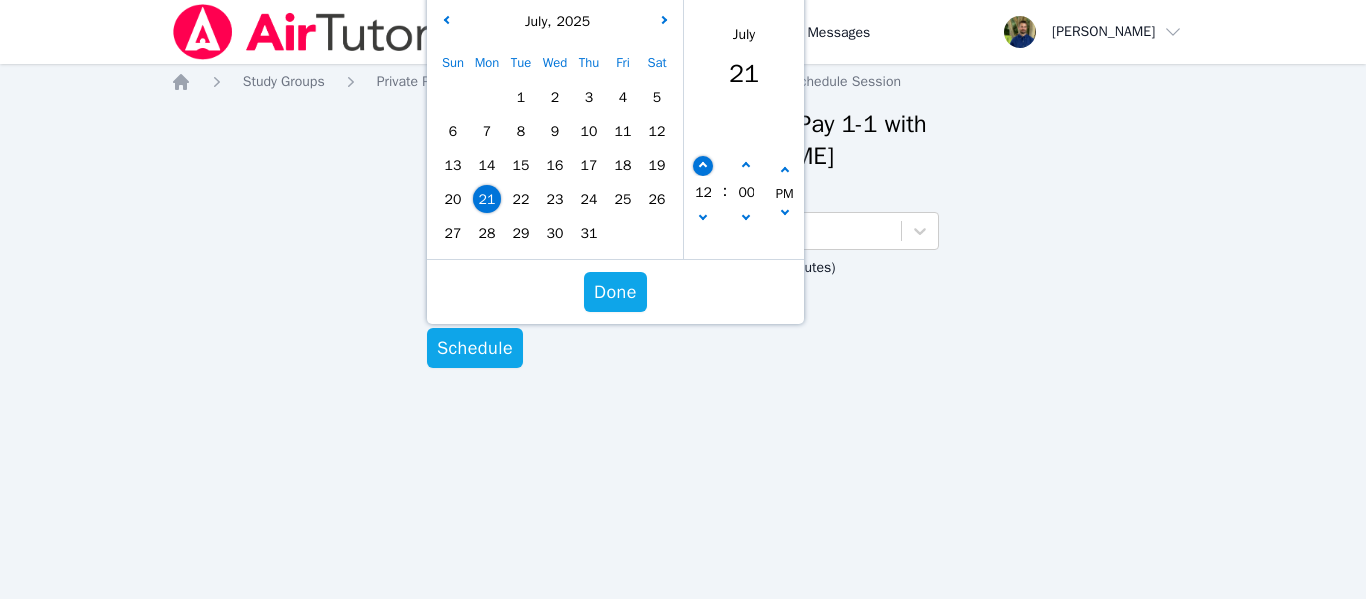 click at bounding box center [703, 166] 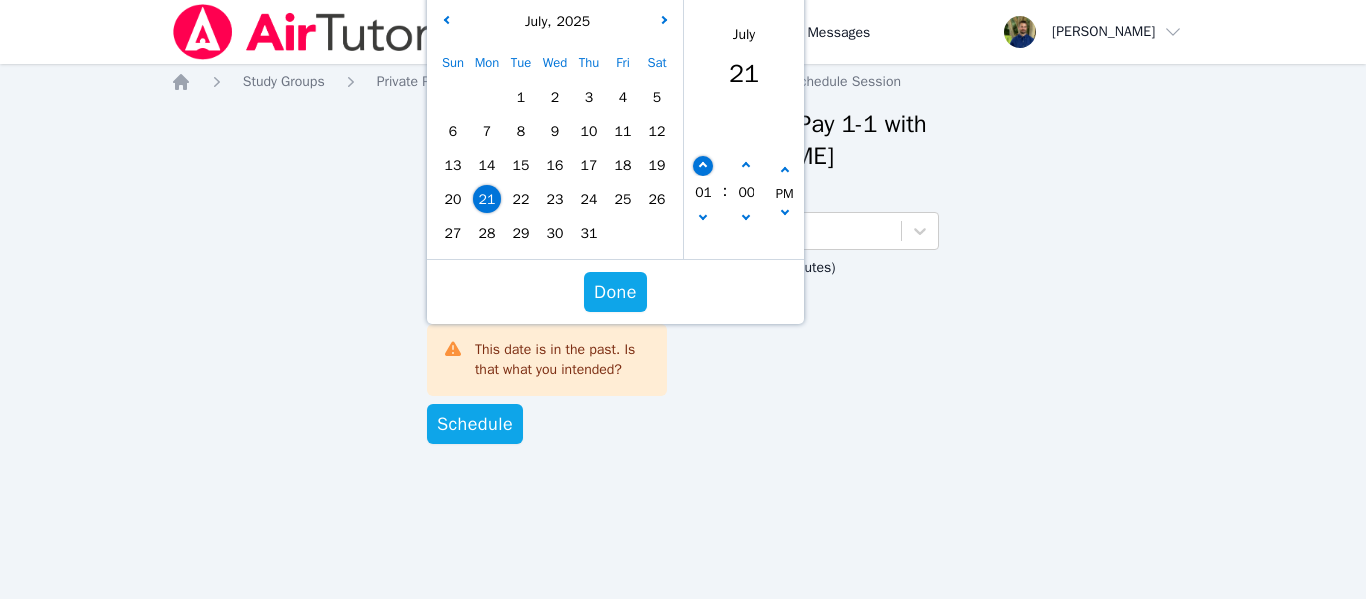 type on "07/21/2025 01:00 pm" 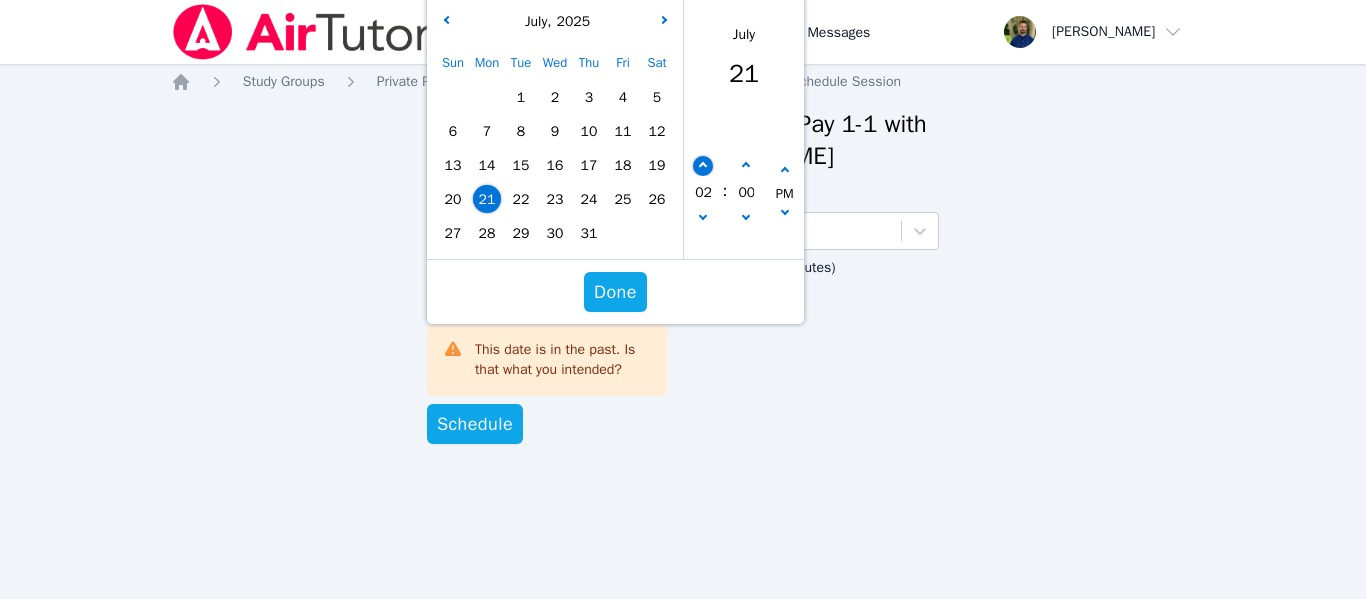 click at bounding box center (703, 166) 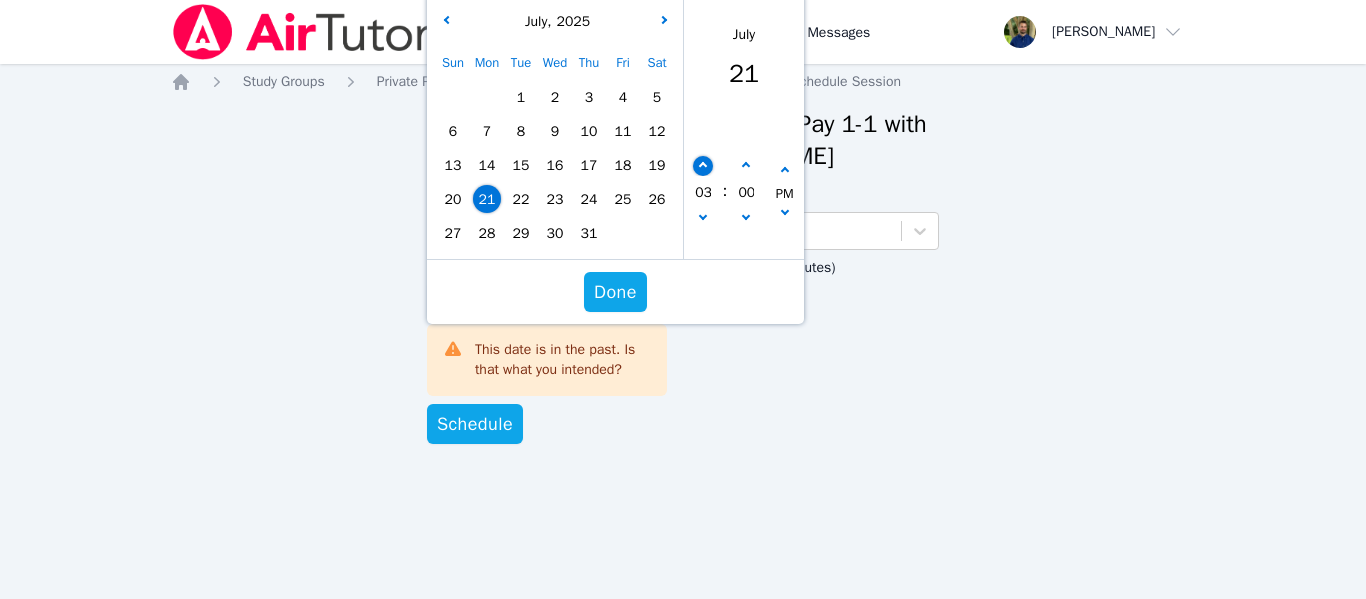 click at bounding box center [703, 166] 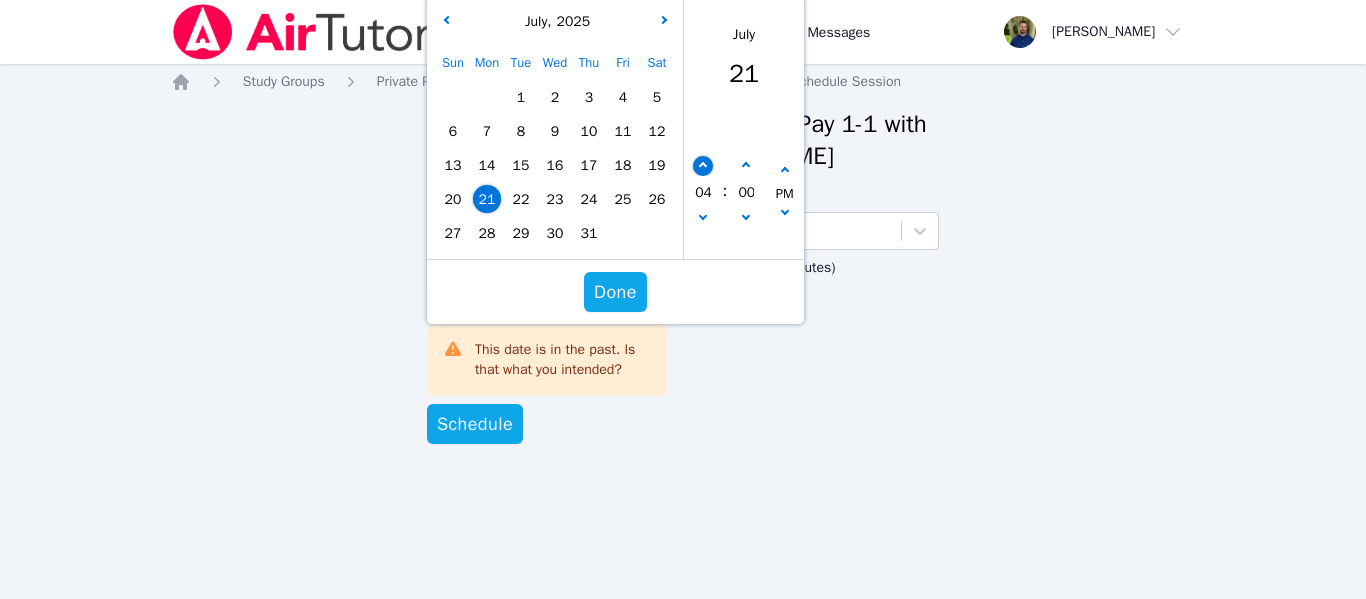 click at bounding box center [703, 166] 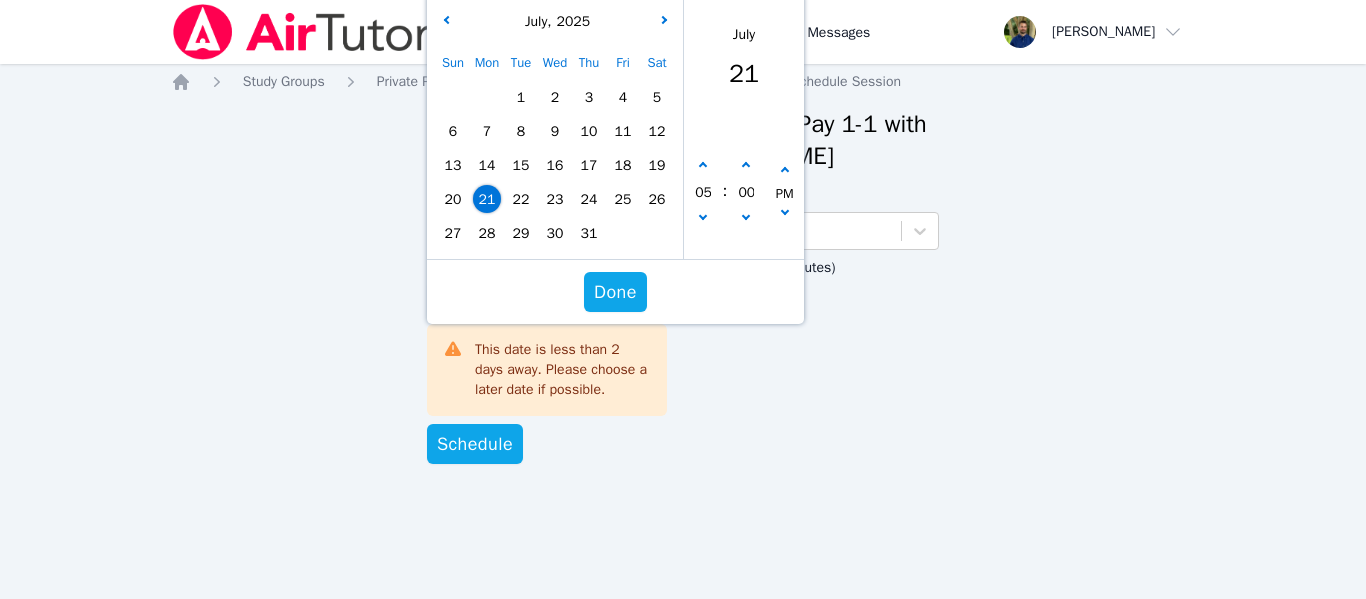 click on "Duration (in minutes) 60" at bounding box center (823, 331) 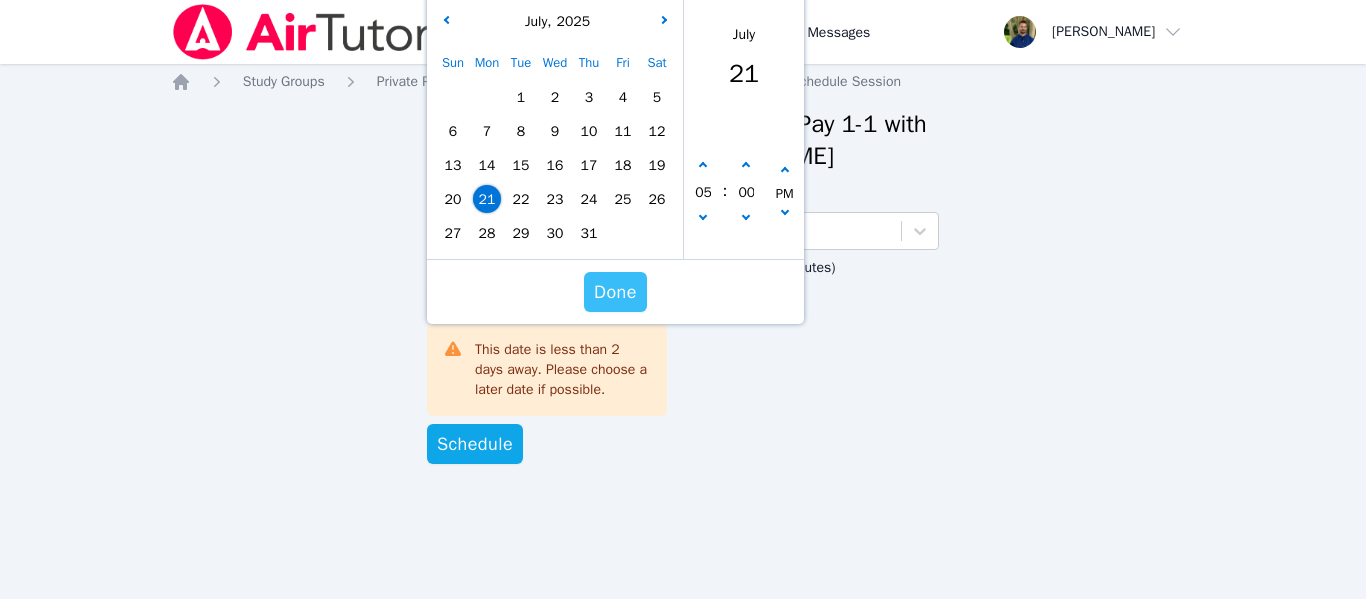 click on "Done" at bounding box center (615, 292) 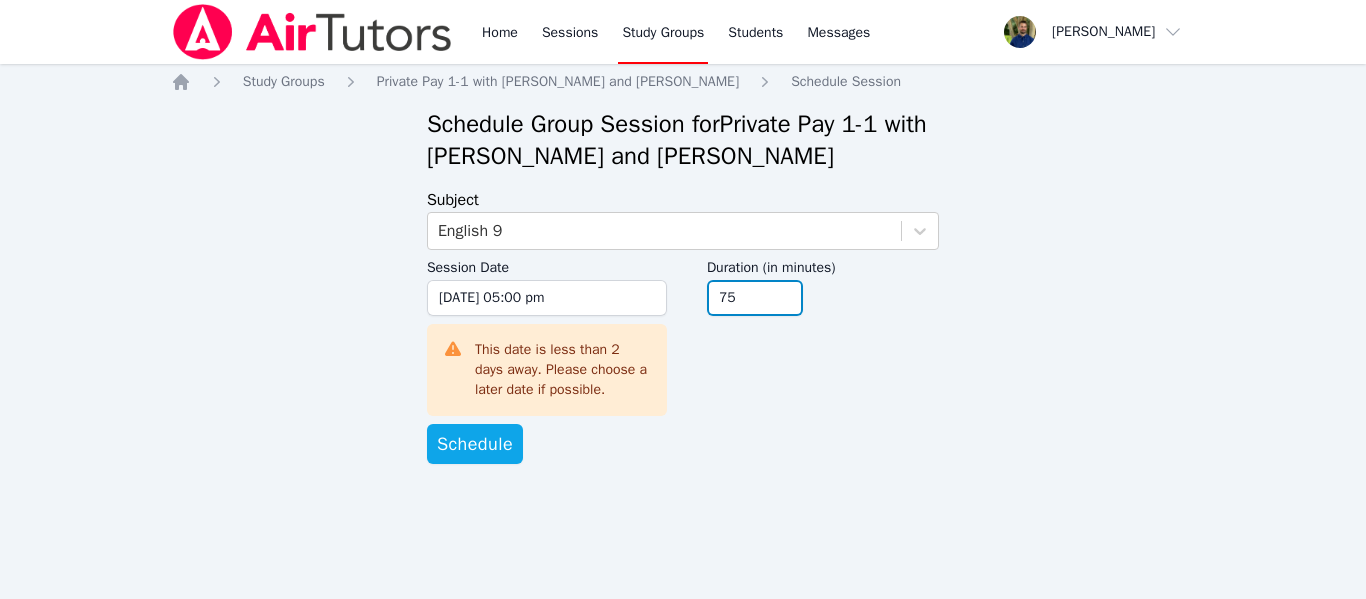 click on "75" at bounding box center [755, 298] 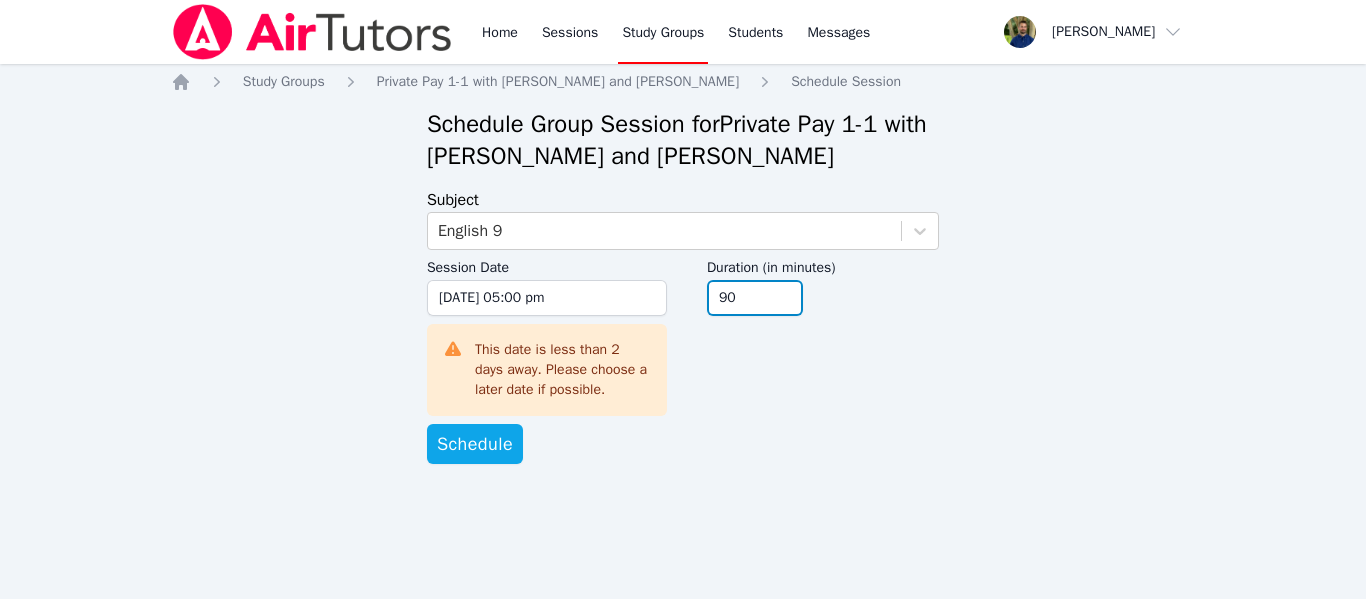 type on "90" 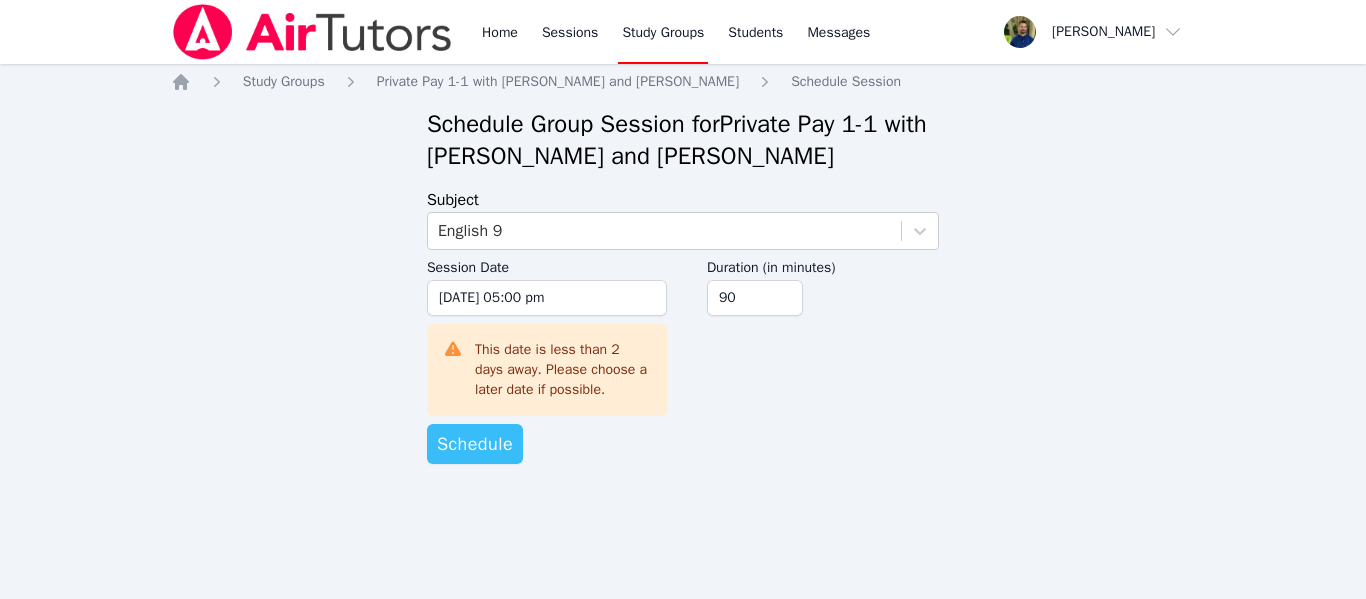 click on "Schedule" at bounding box center (475, 444) 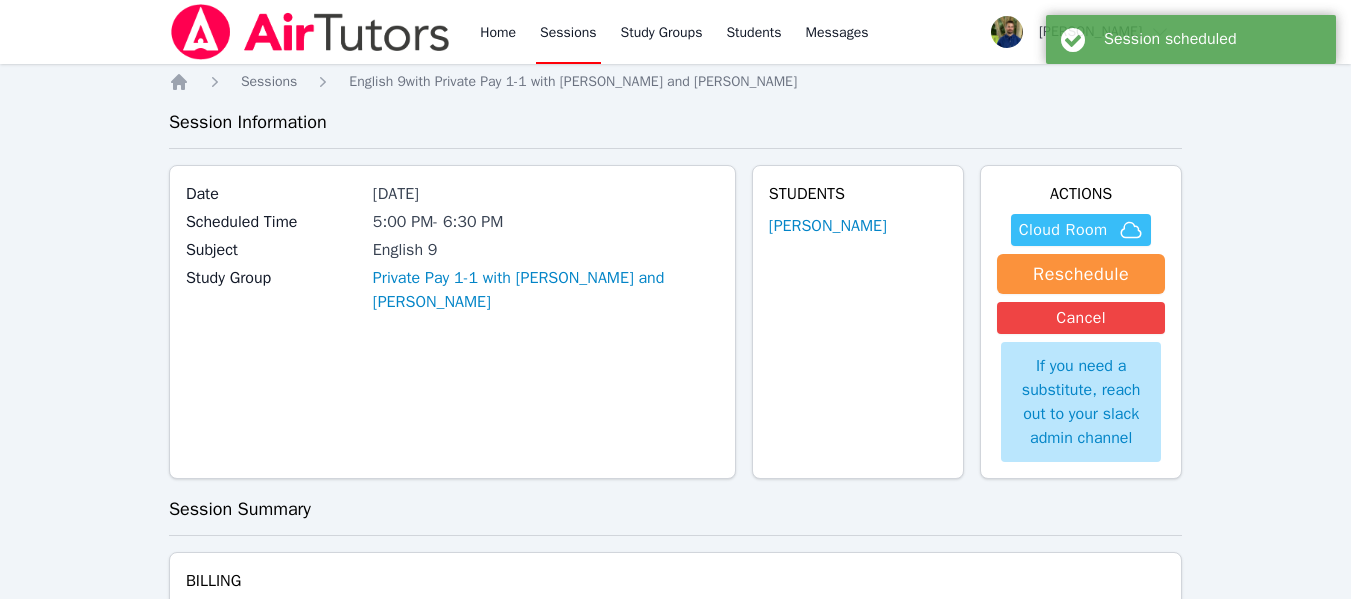 click on "Cloud Room" at bounding box center (1063, 230) 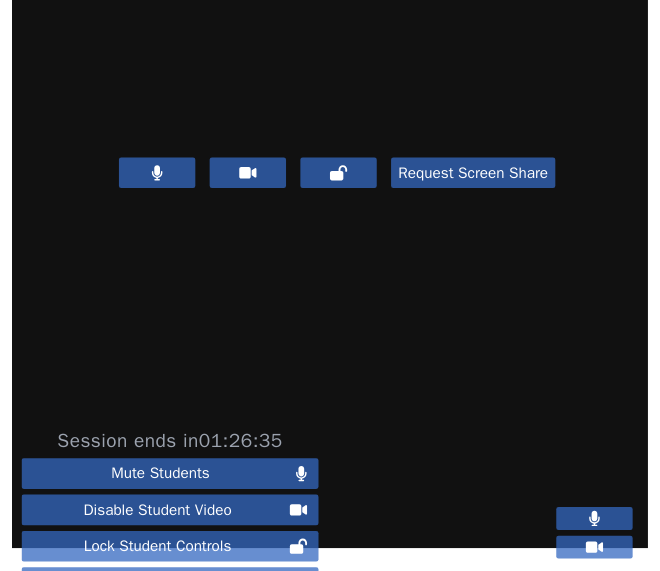 scroll, scrollTop: 0, scrollLeft: 0, axis: both 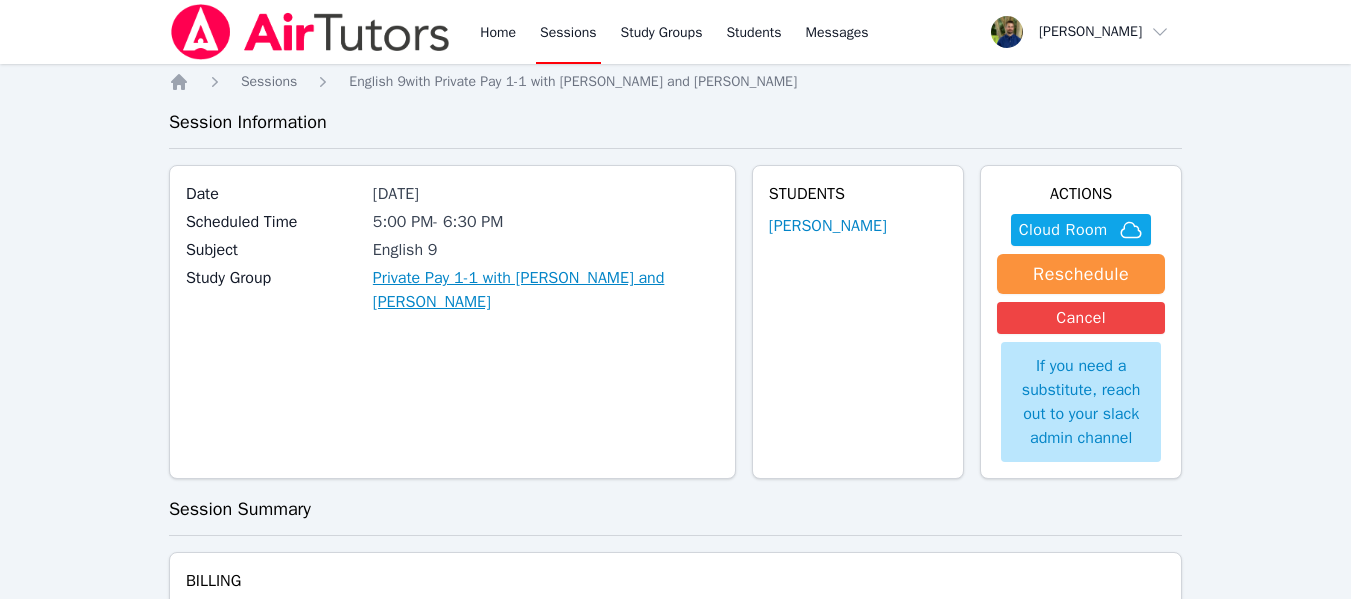 click on "Private Pay 1-1 with Eden Rothenberg and Zachary Allen" at bounding box center (546, 290) 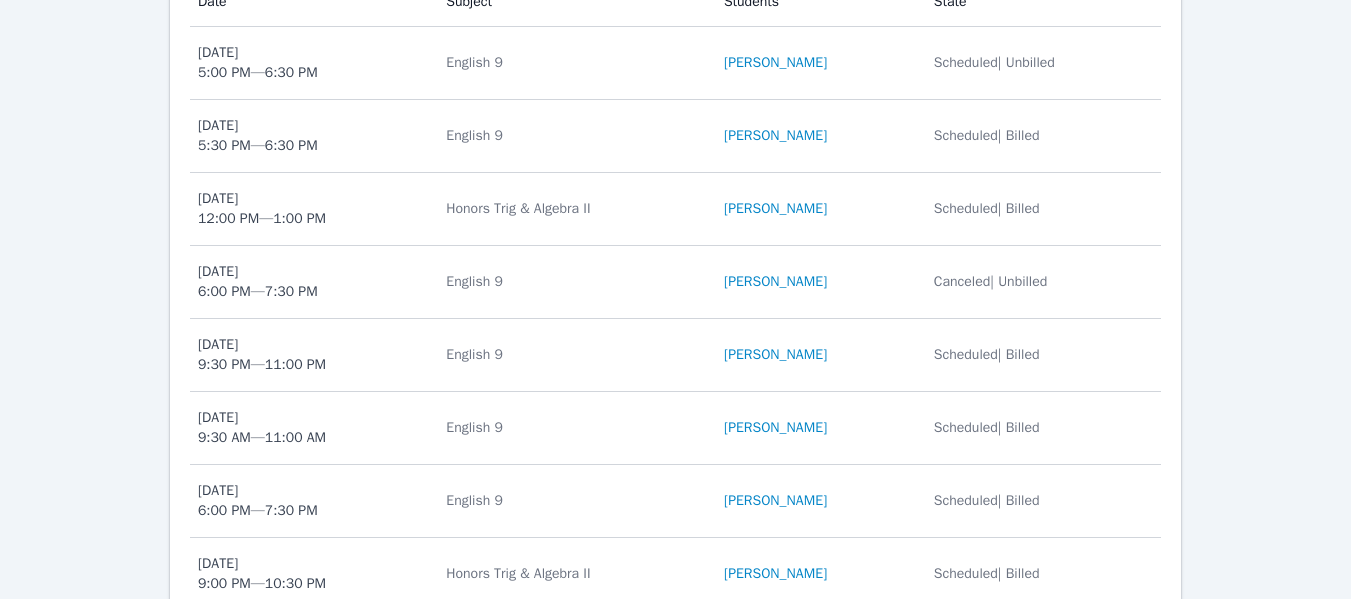 scroll, scrollTop: 0, scrollLeft: 0, axis: both 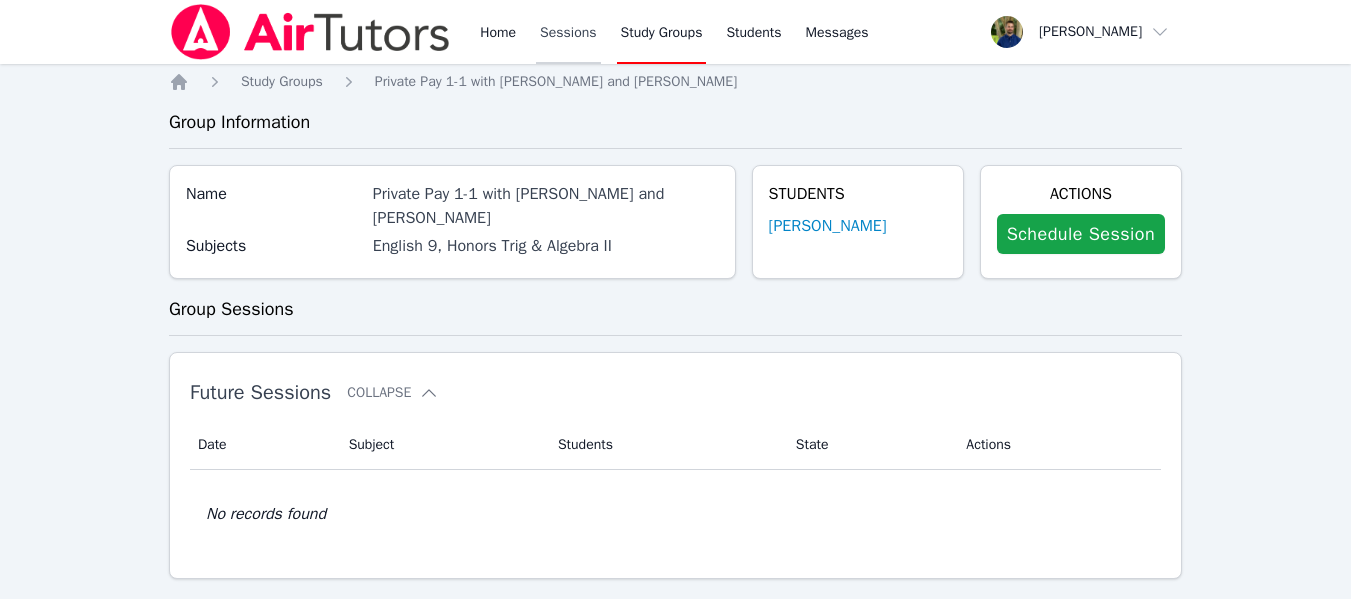 click on "Sessions" at bounding box center (568, 32) 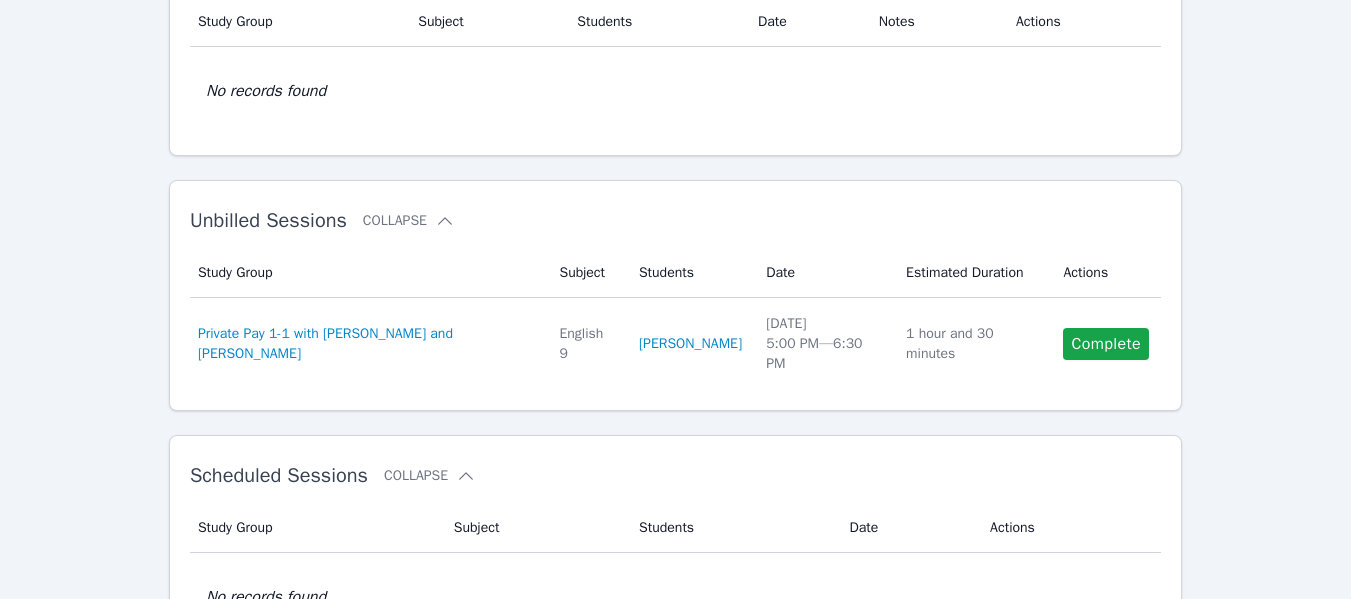 scroll, scrollTop: 180, scrollLeft: 0, axis: vertical 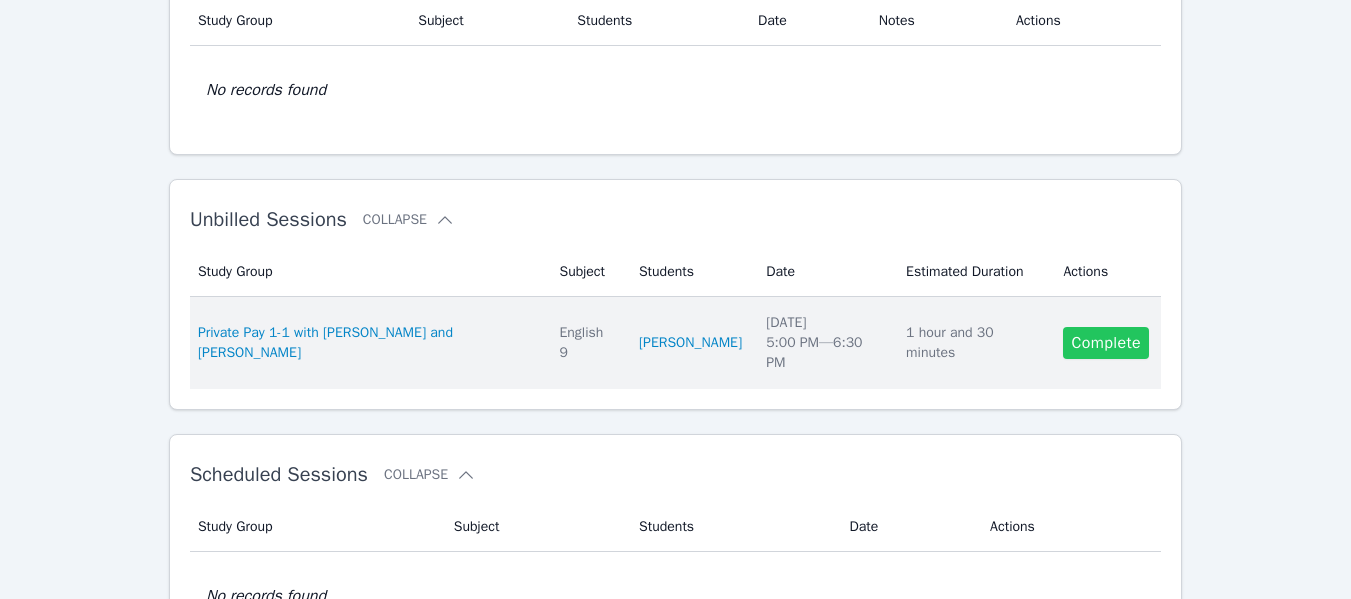 click on "Complete" at bounding box center [1106, 343] 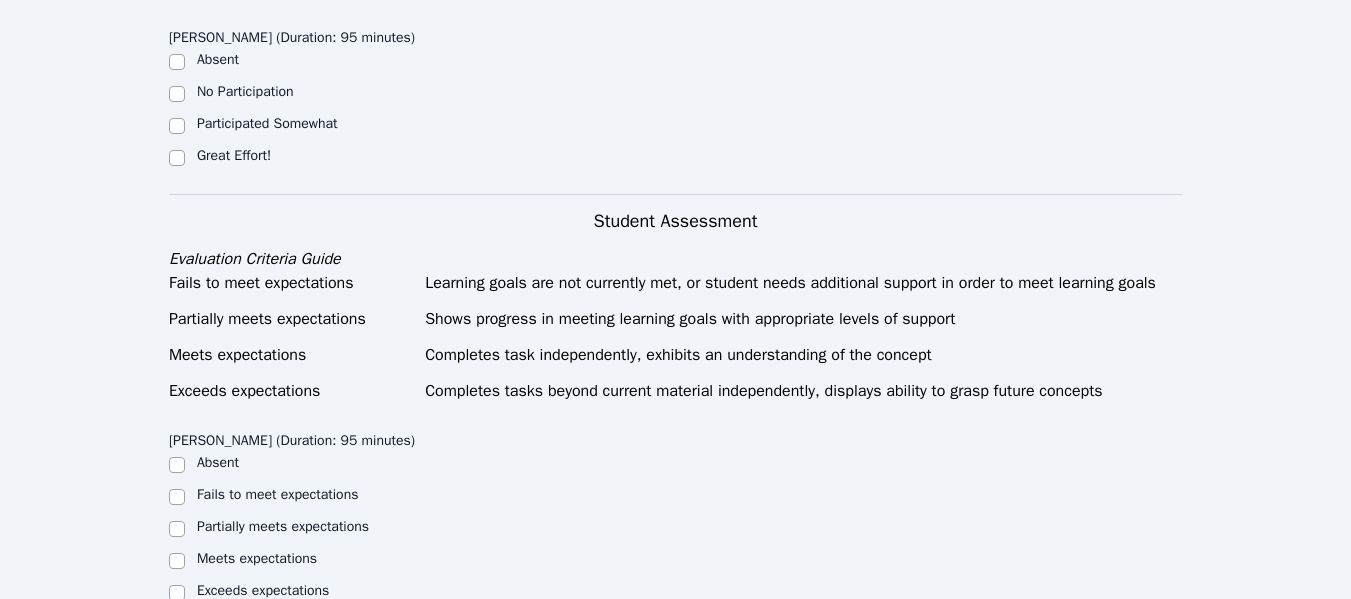 scroll, scrollTop: 470, scrollLeft: 0, axis: vertical 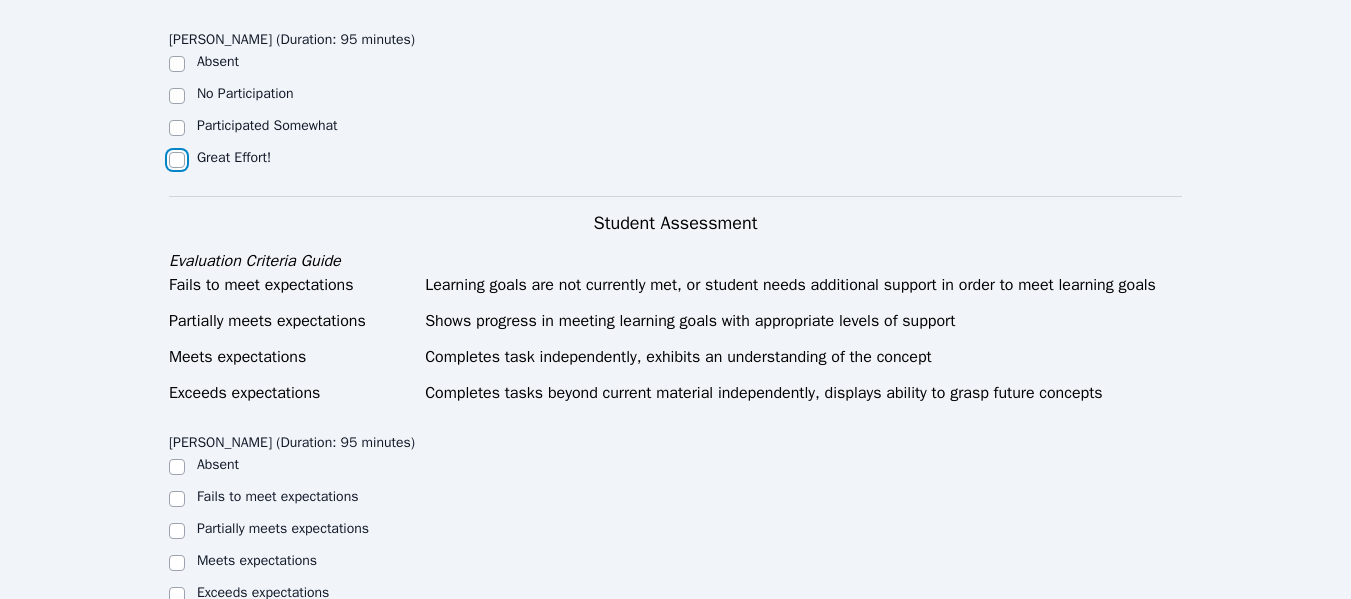 click on "Great Effort!" at bounding box center [177, 160] 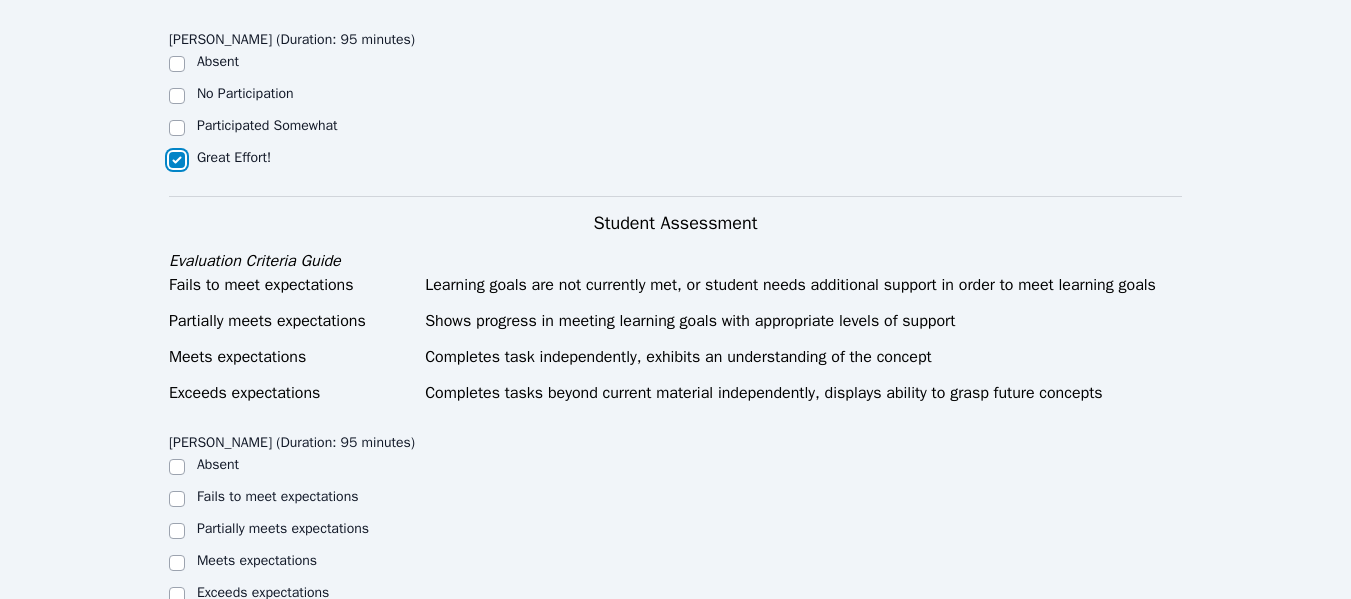 checkbox on "true" 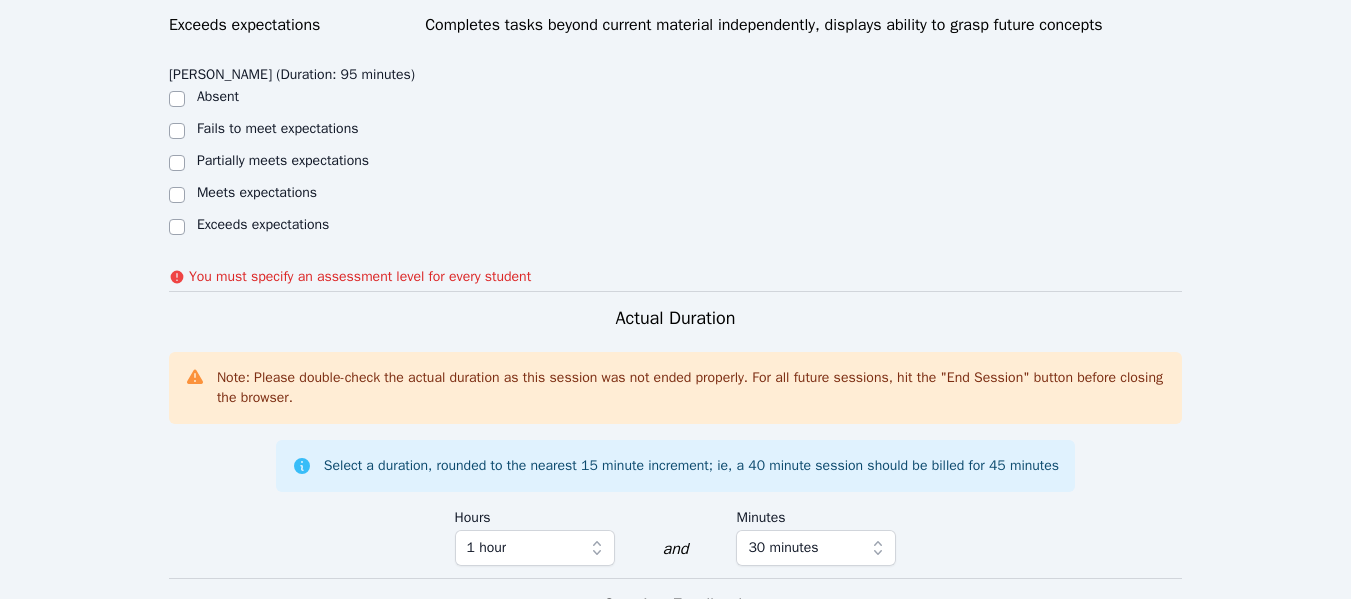 scroll, scrollTop: 906, scrollLeft: 0, axis: vertical 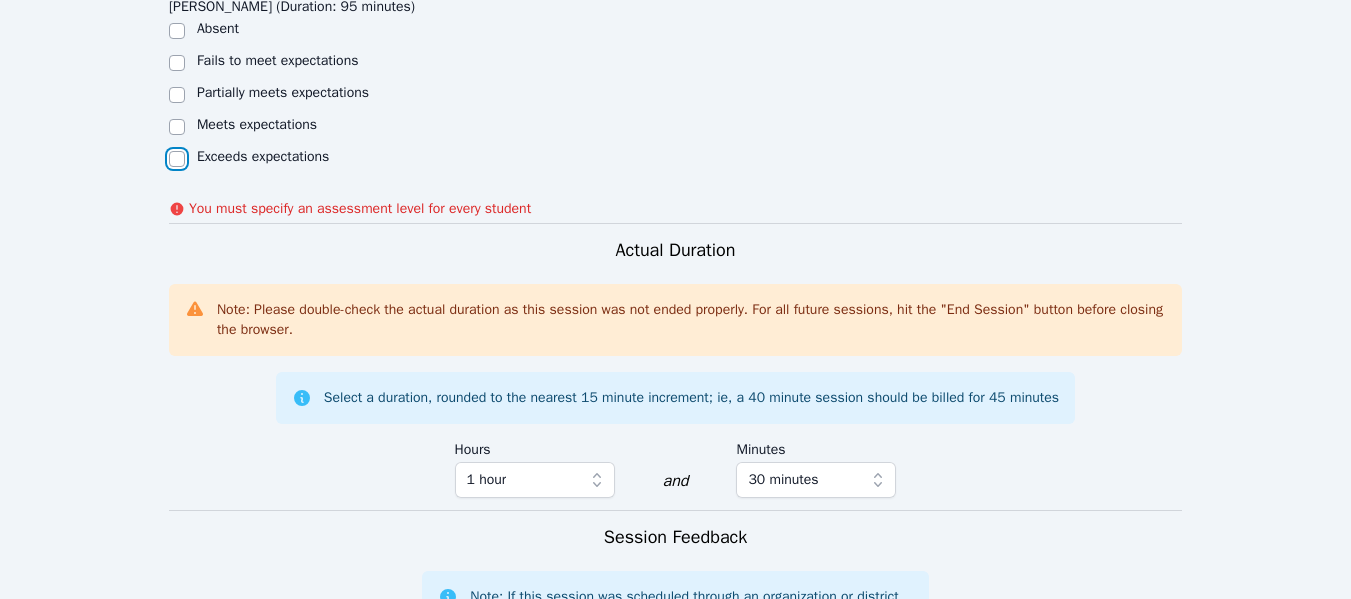 click on "Exceeds expectations" at bounding box center [177, 159] 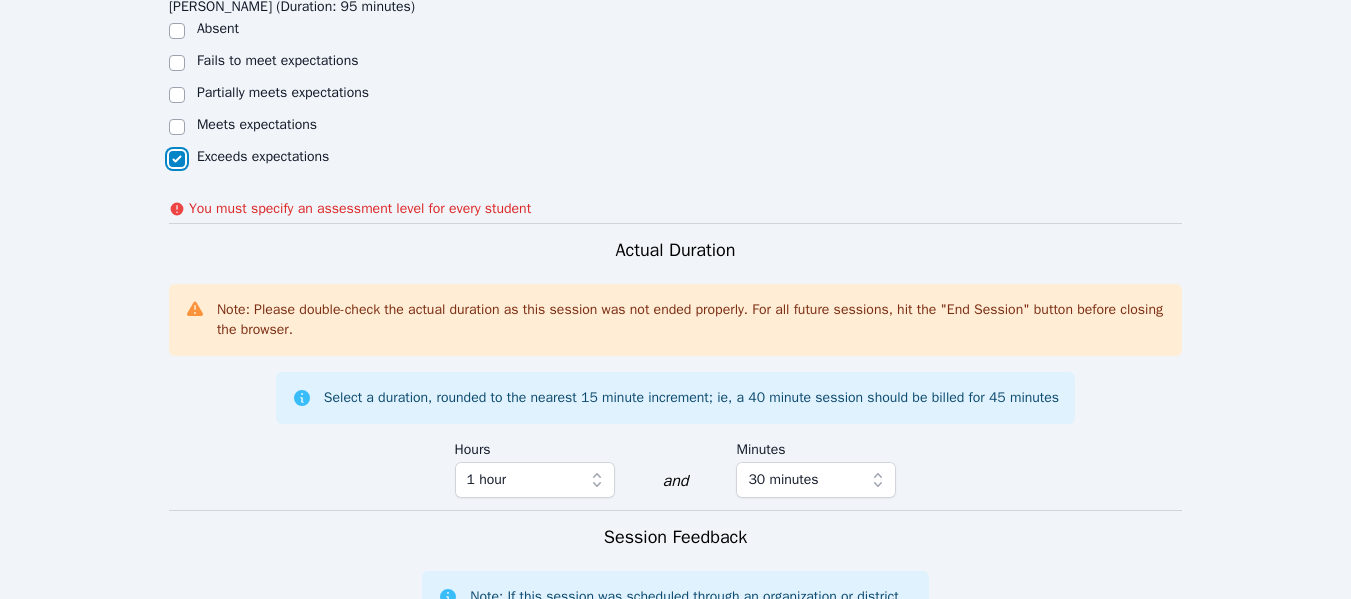 checkbox on "true" 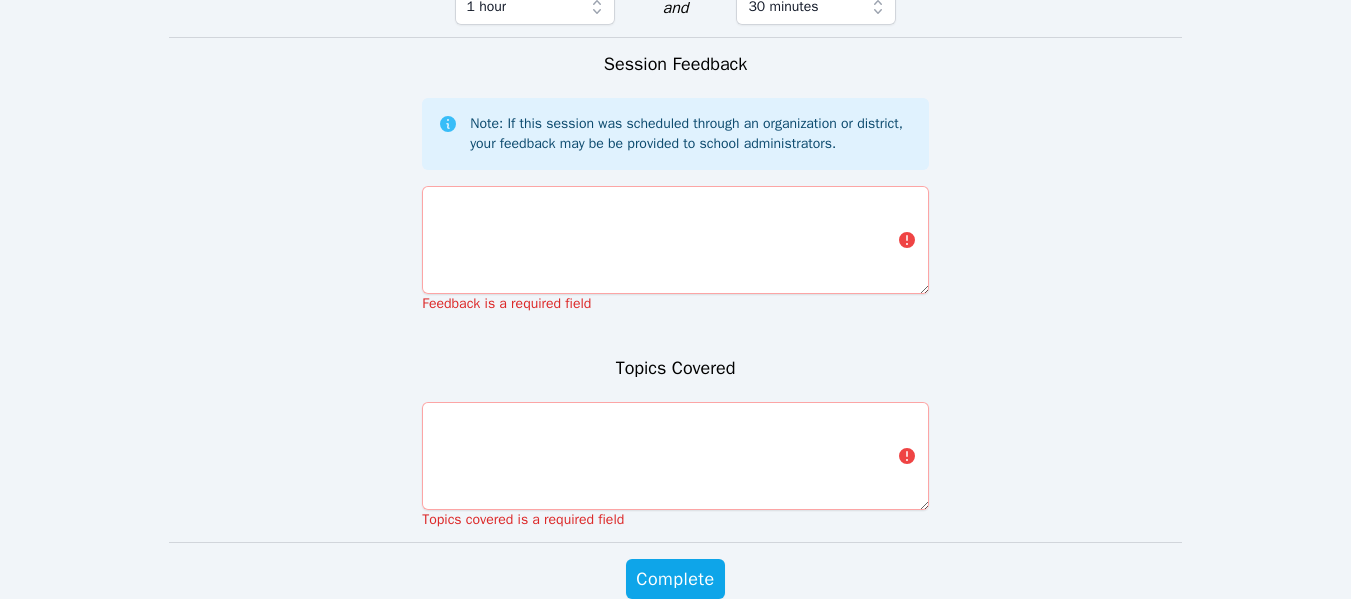 scroll, scrollTop: 1365, scrollLeft: 0, axis: vertical 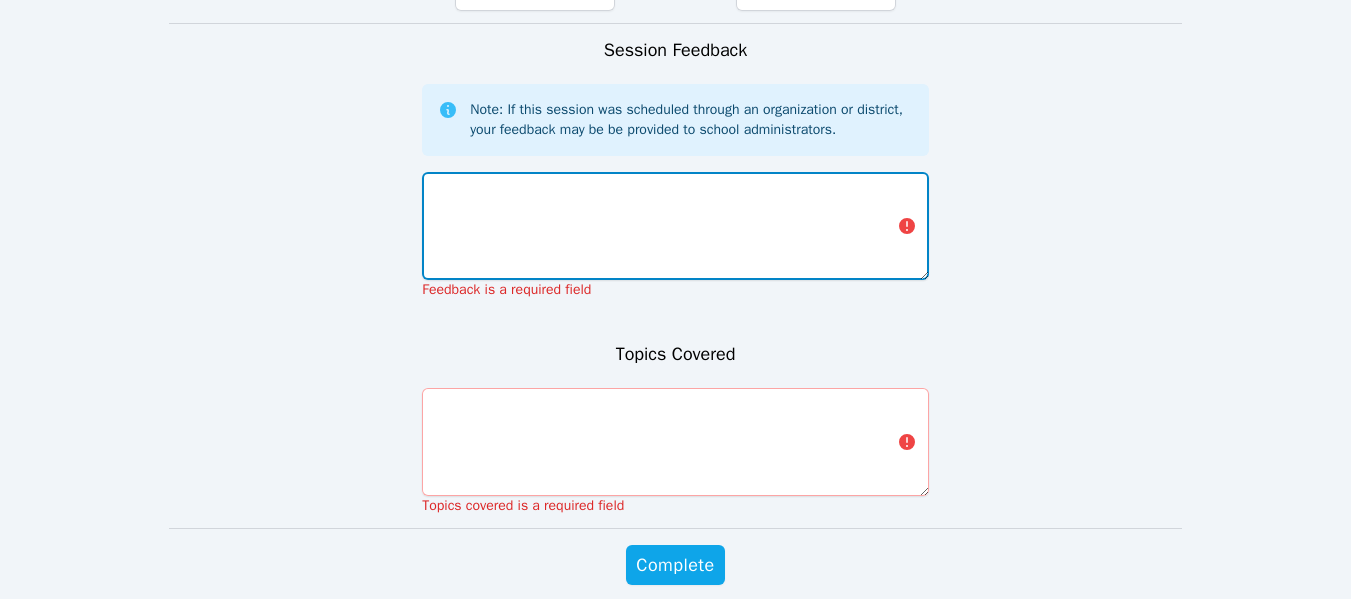 click at bounding box center [675, 226] 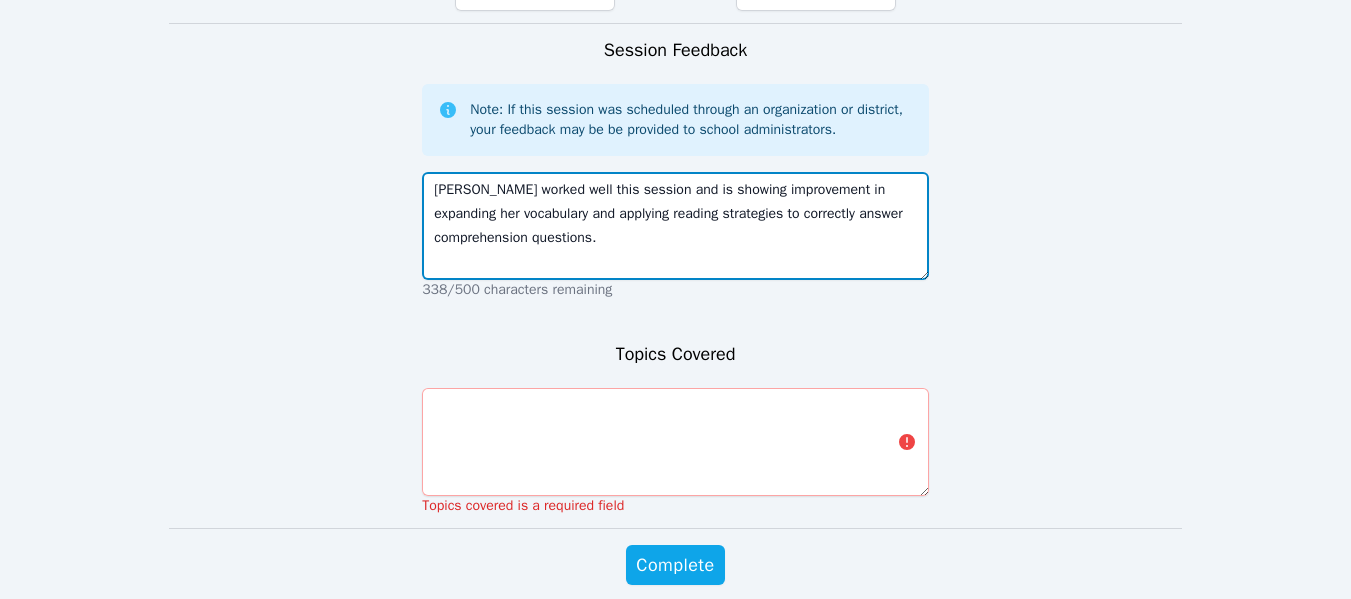 type on "Eden worked well this session and is showing improvement in expanding her vocabulary and applying reading strategies to correctly answer comprehension questions." 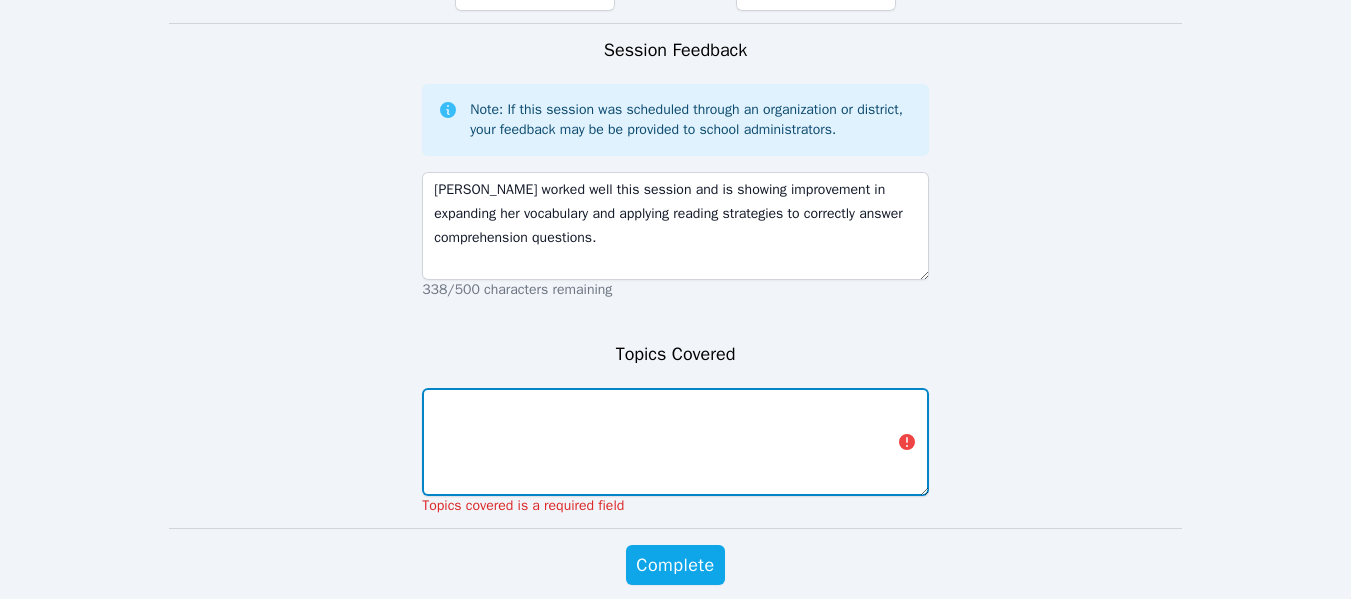 click at bounding box center (675, 442) 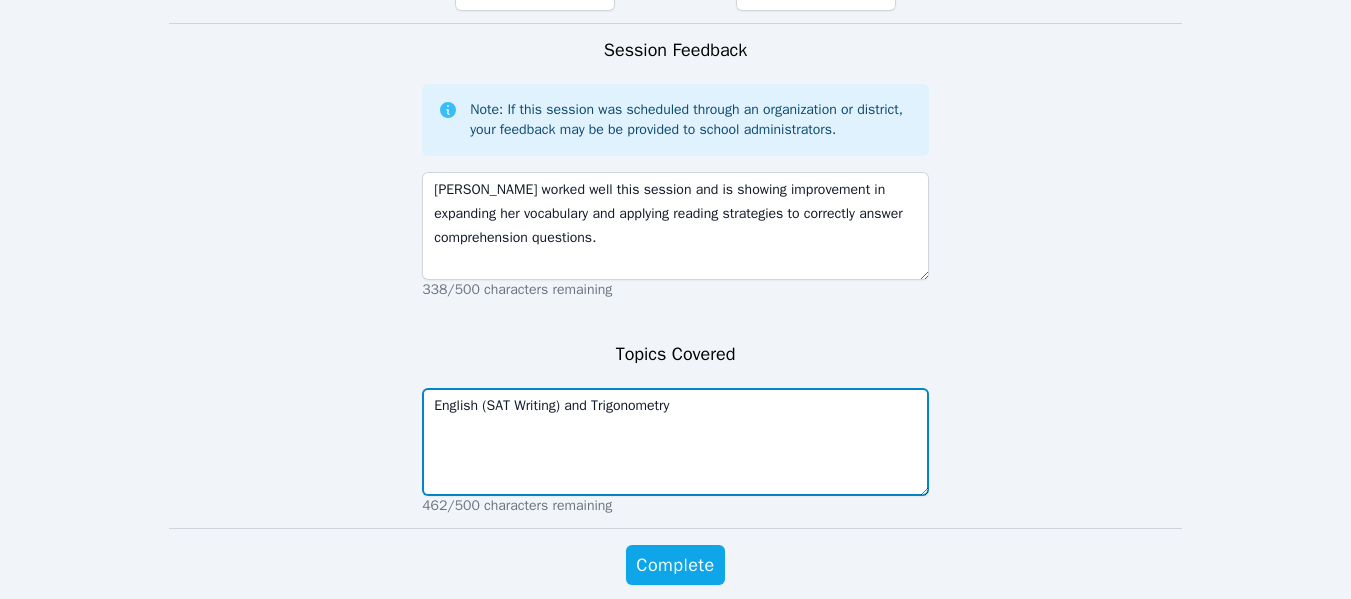 type on "English (SAT Writing) and Trigonometry" 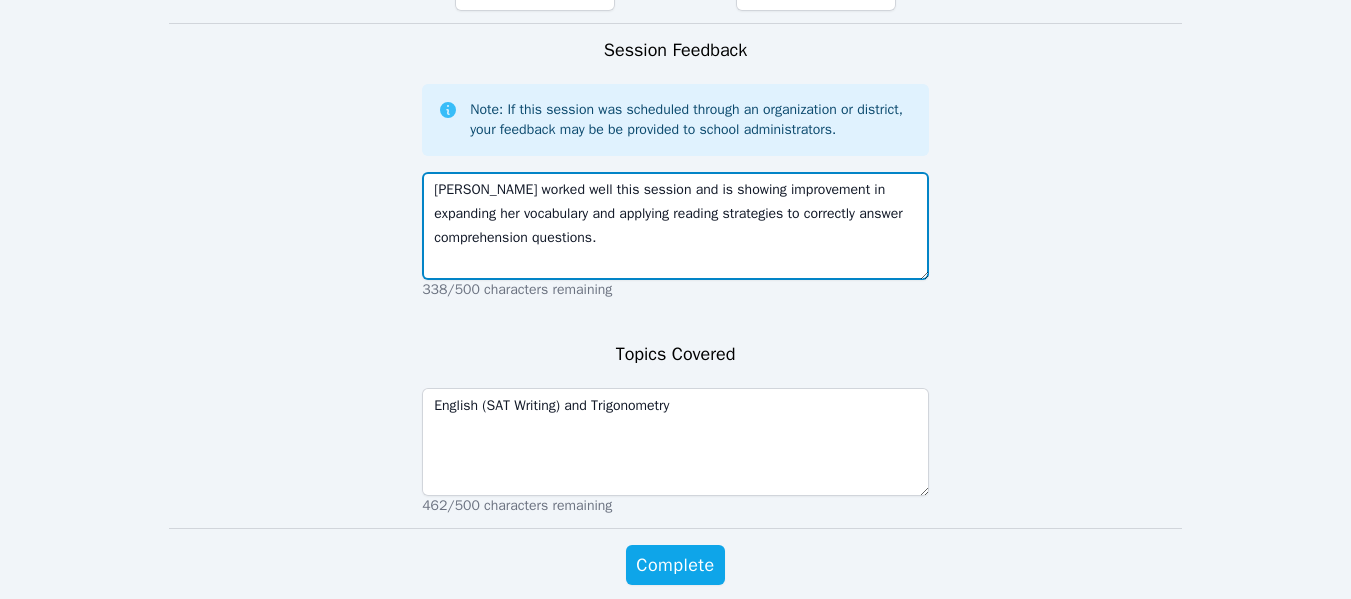 click on "Eden worked well this session and is showing improvement in expanding her vocabulary and applying reading strategies to correctly answer comprehension questions." at bounding box center (675, 226) 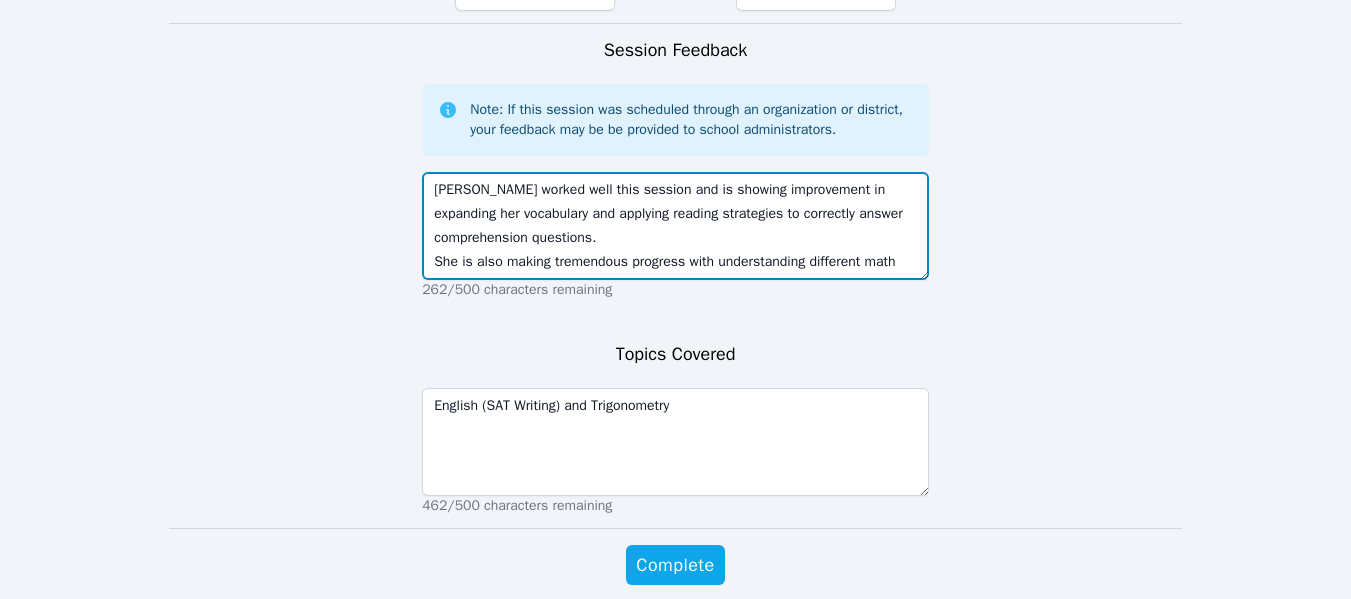 scroll, scrollTop: 15, scrollLeft: 0, axis: vertical 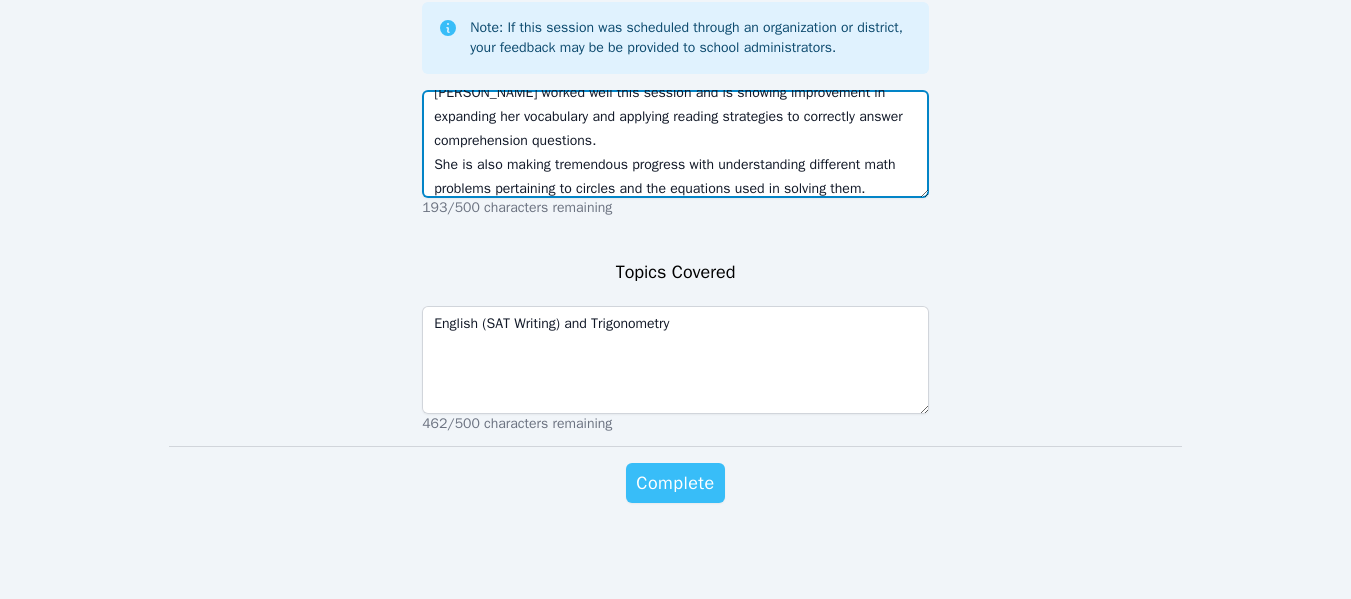 type on "Eden worked well this session and is showing improvement in expanding her vocabulary and applying reading strategies to correctly answer comprehension questions.
She is also making tremendous progress with understanding different math problems pertaining to circles and the equations used in solving them." 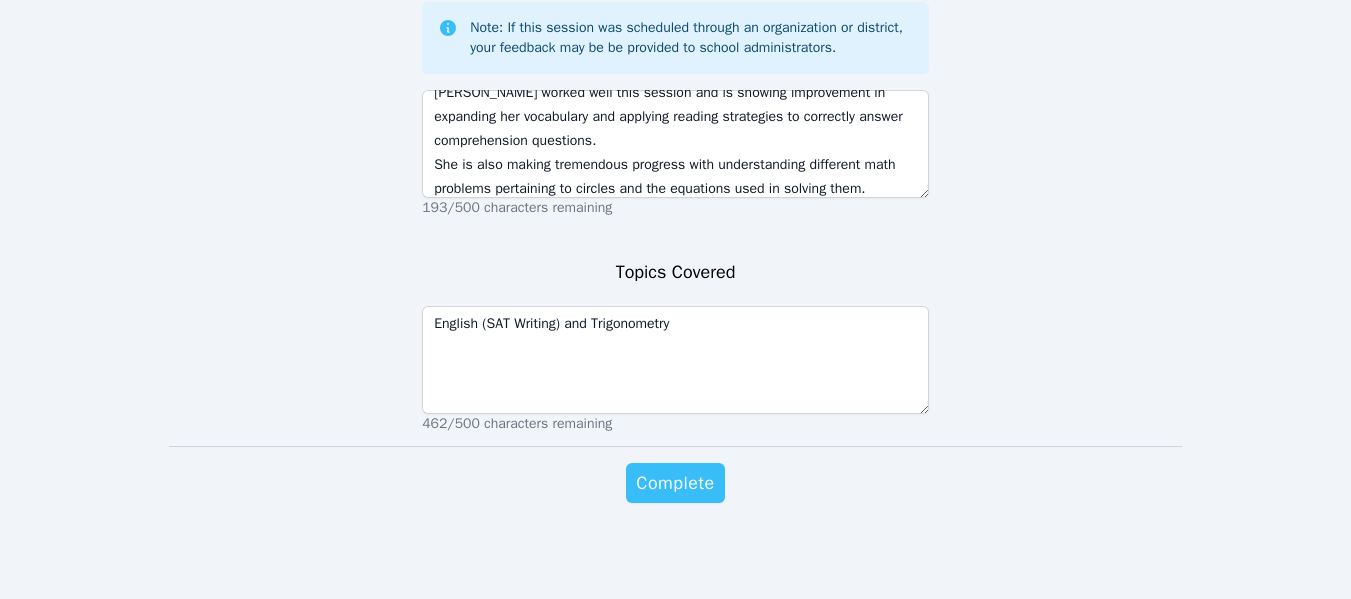 click on "Complete" at bounding box center (675, 483) 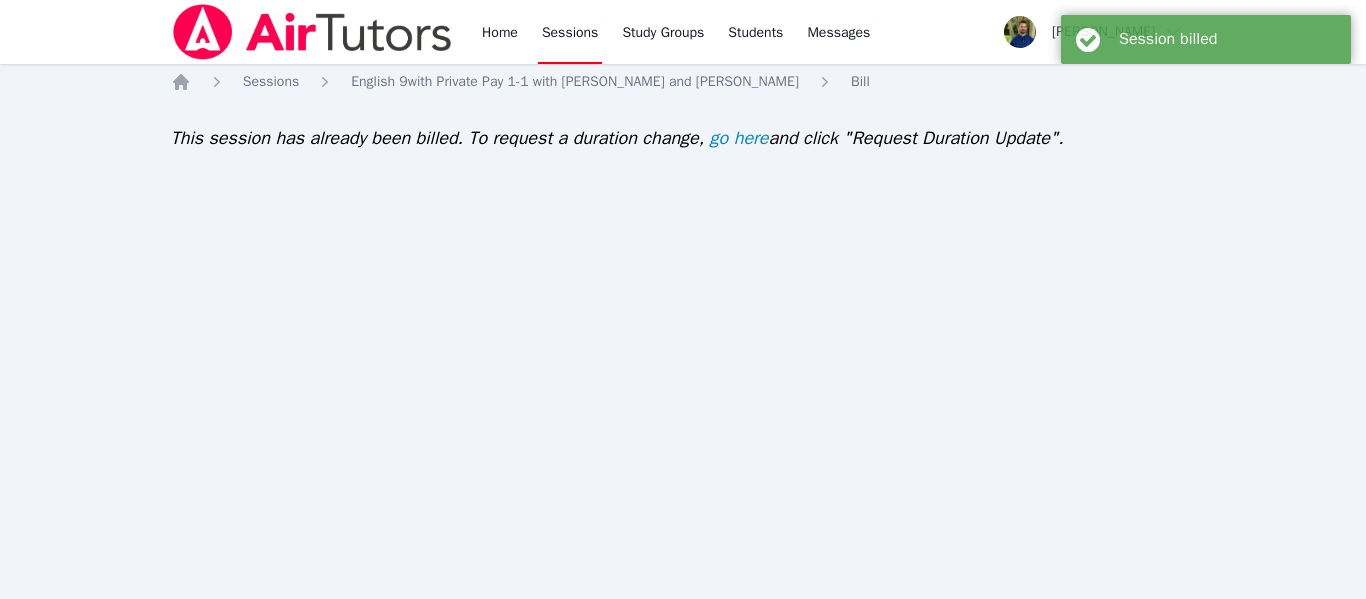 scroll, scrollTop: 0, scrollLeft: 0, axis: both 